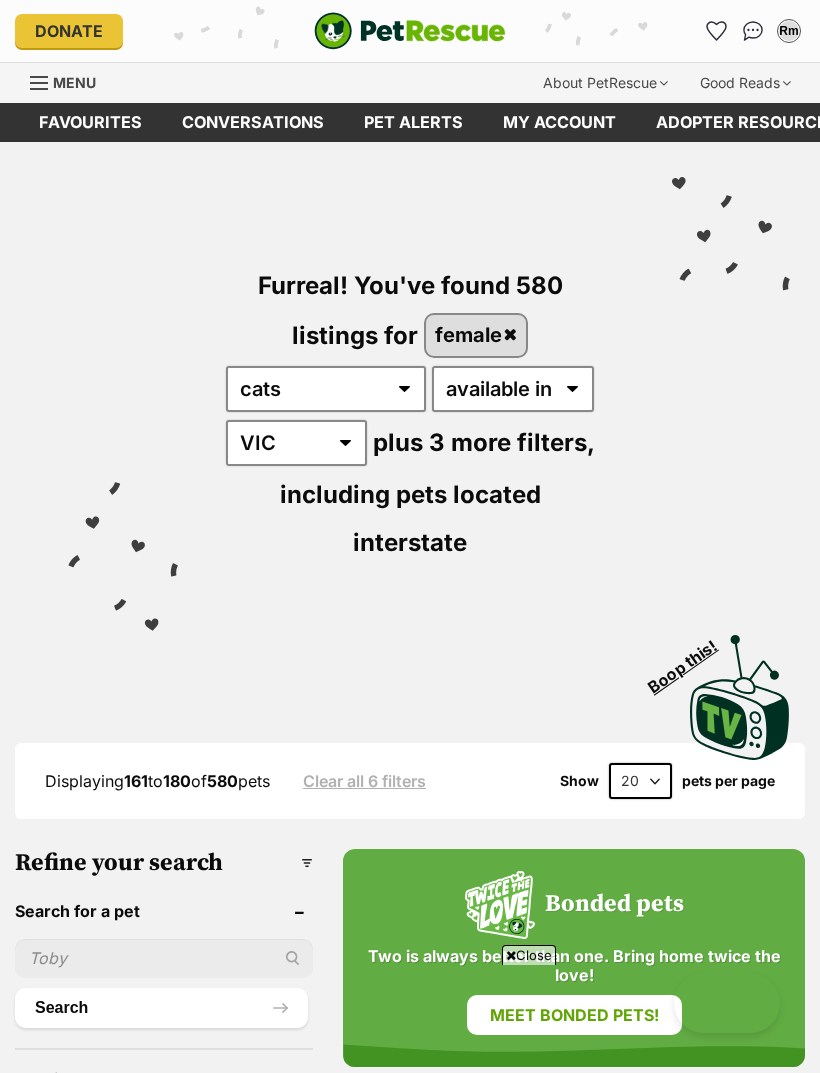 scroll, scrollTop: 252, scrollLeft: 0, axis: vertical 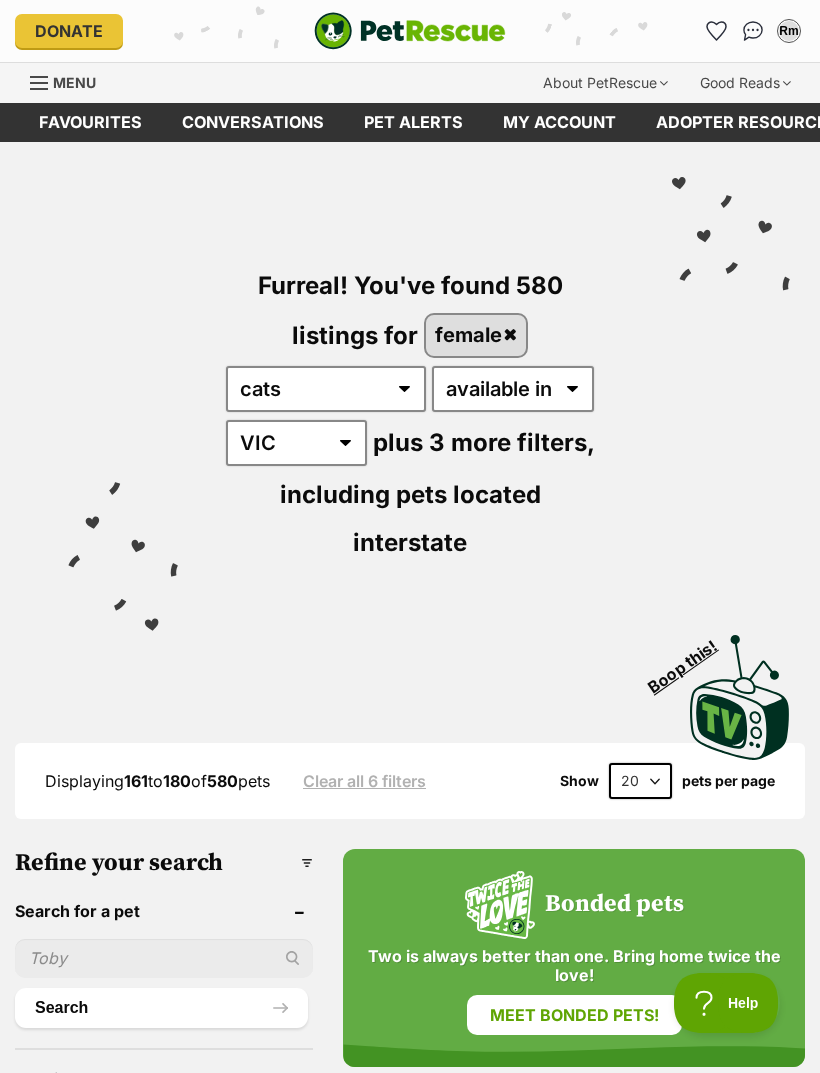 click on "Menu" at bounding box center (74, 82) 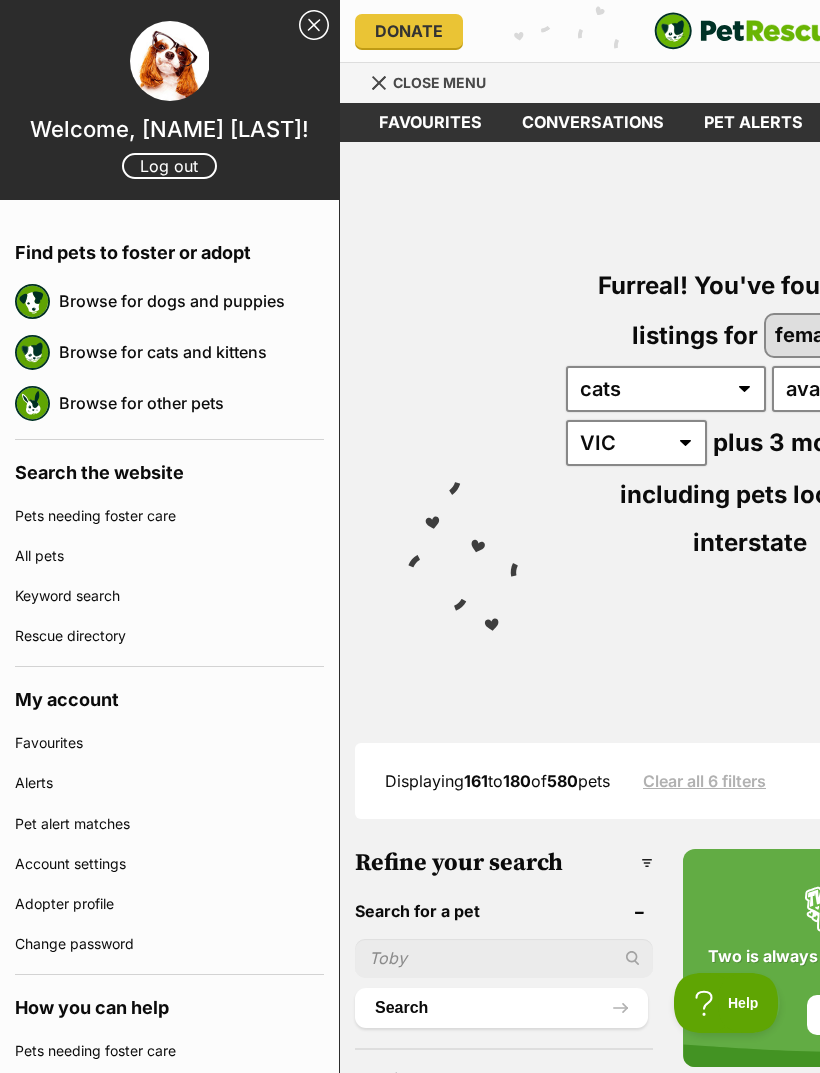 click on "Browse for dogs and puppies" at bounding box center (191, 301) 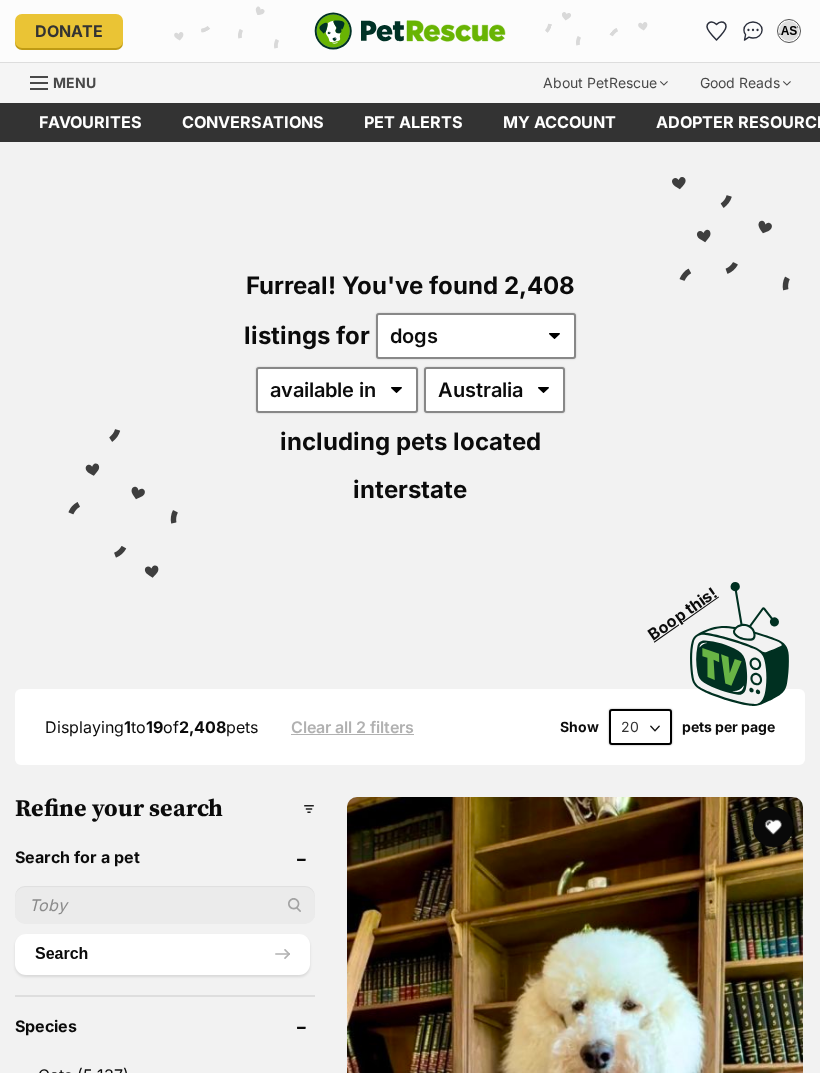 scroll, scrollTop: 0, scrollLeft: 0, axis: both 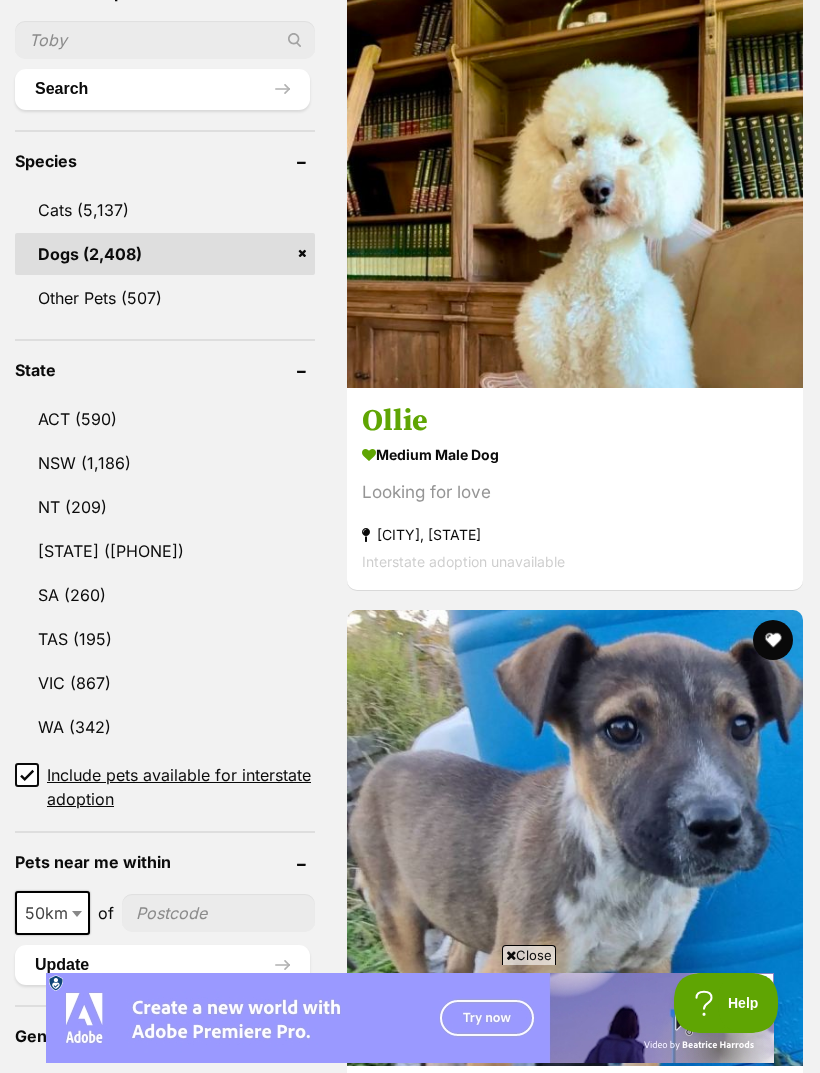 click on "VIC (867)" at bounding box center (165, 683) 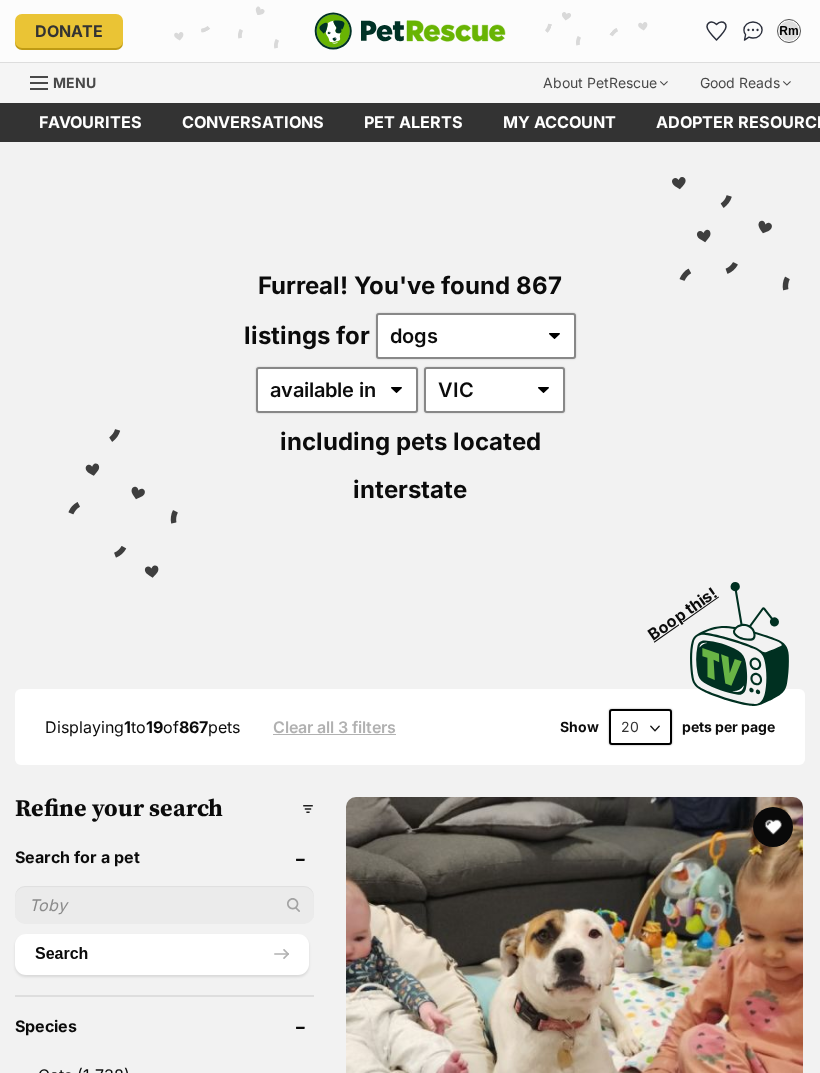 scroll, scrollTop: 88, scrollLeft: 0, axis: vertical 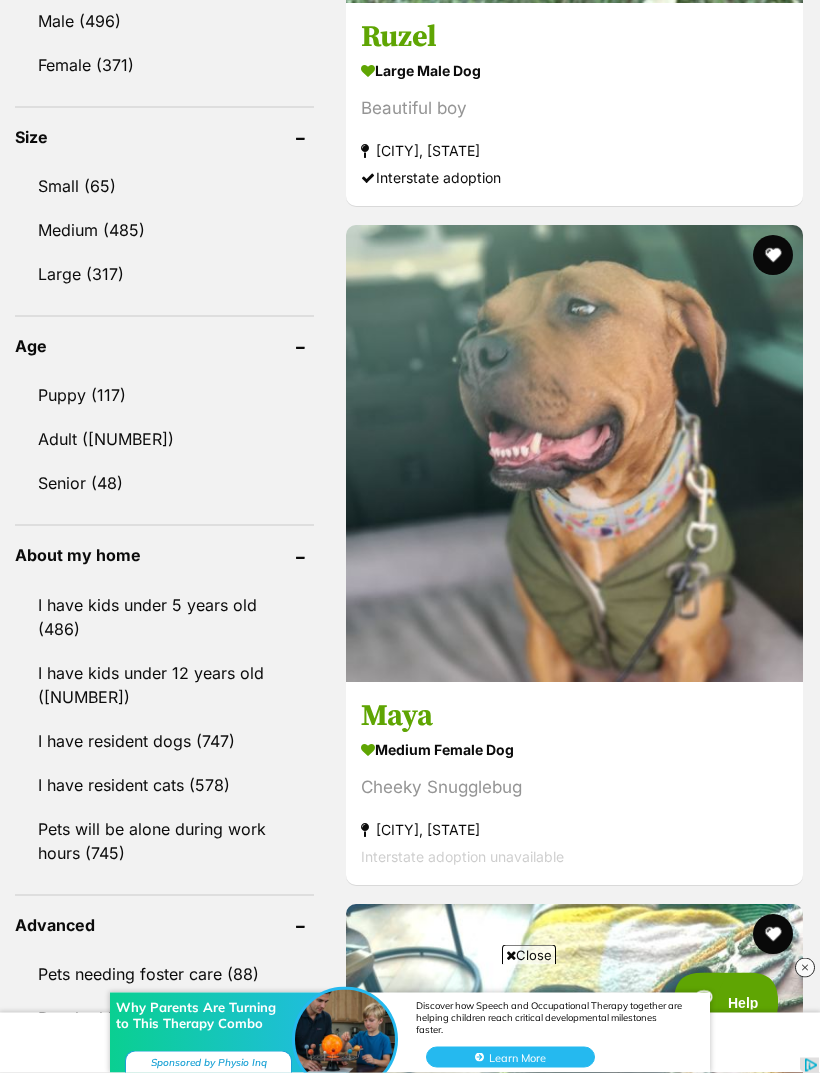 click on "Adult (751)" at bounding box center [164, 440] 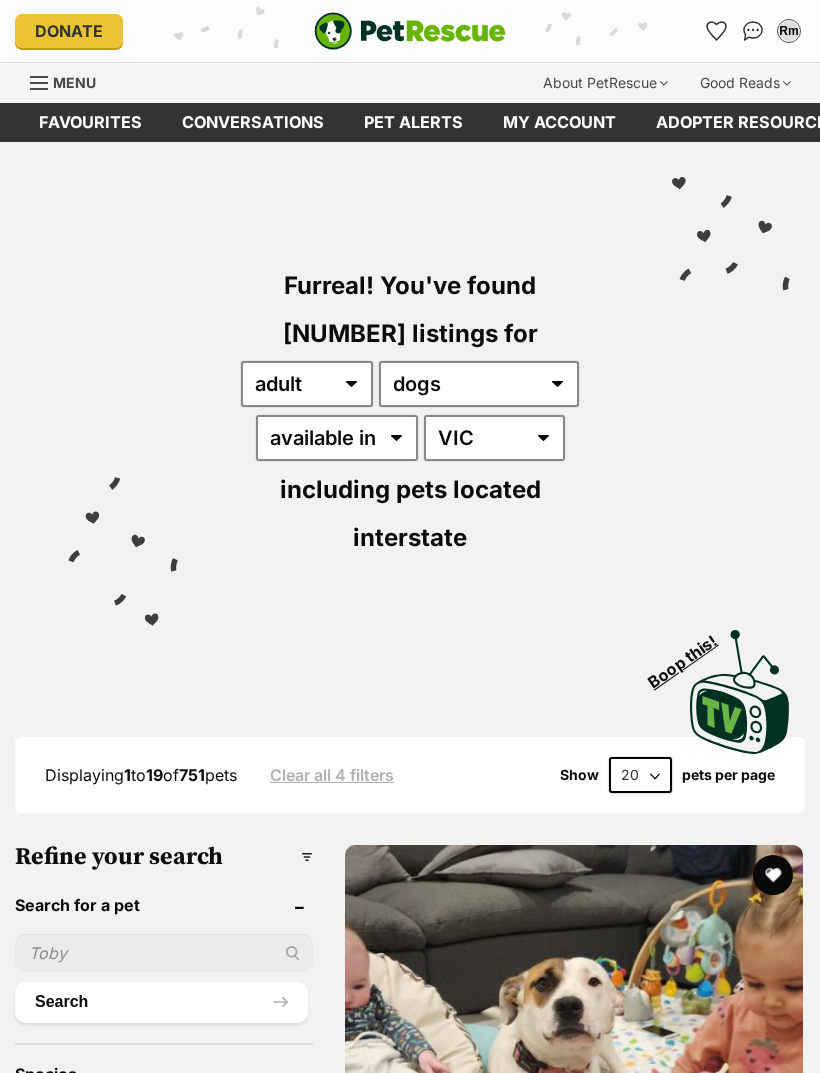 scroll, scrollTop: 1047, scrollLeft: 0, axis: vertical 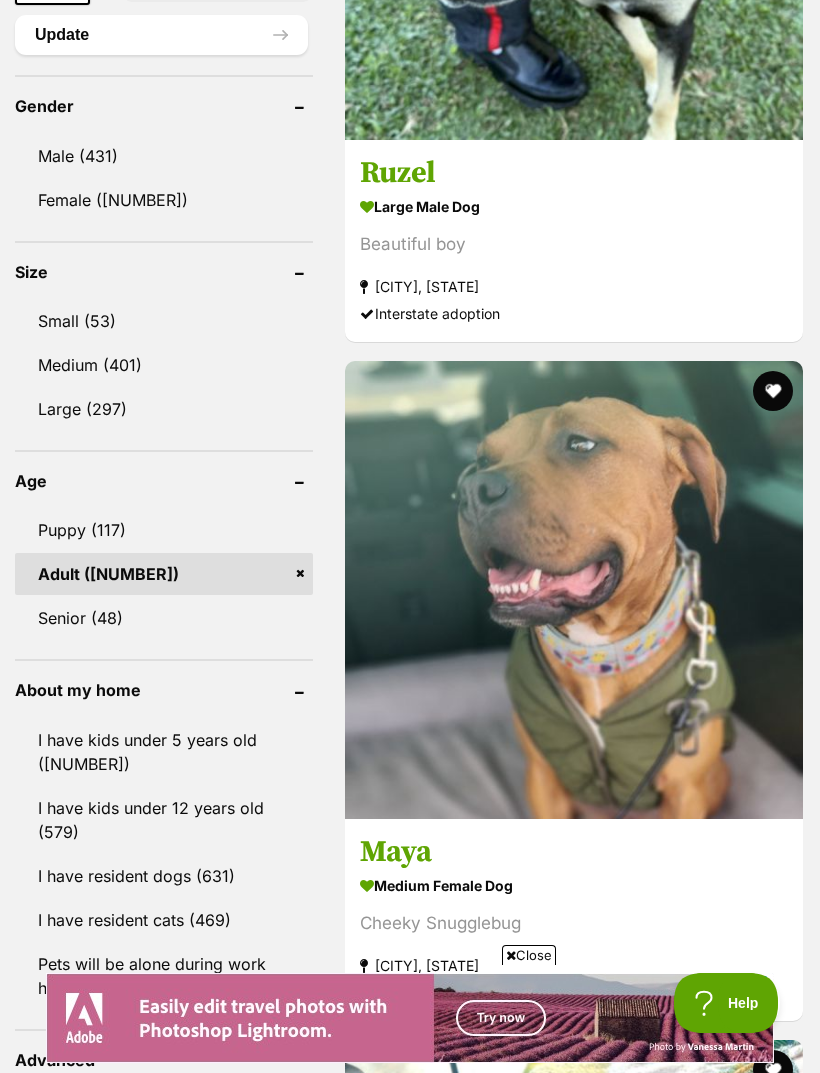 click on "I have kids under 5 years old (396)" at bounding box center (164, 752) 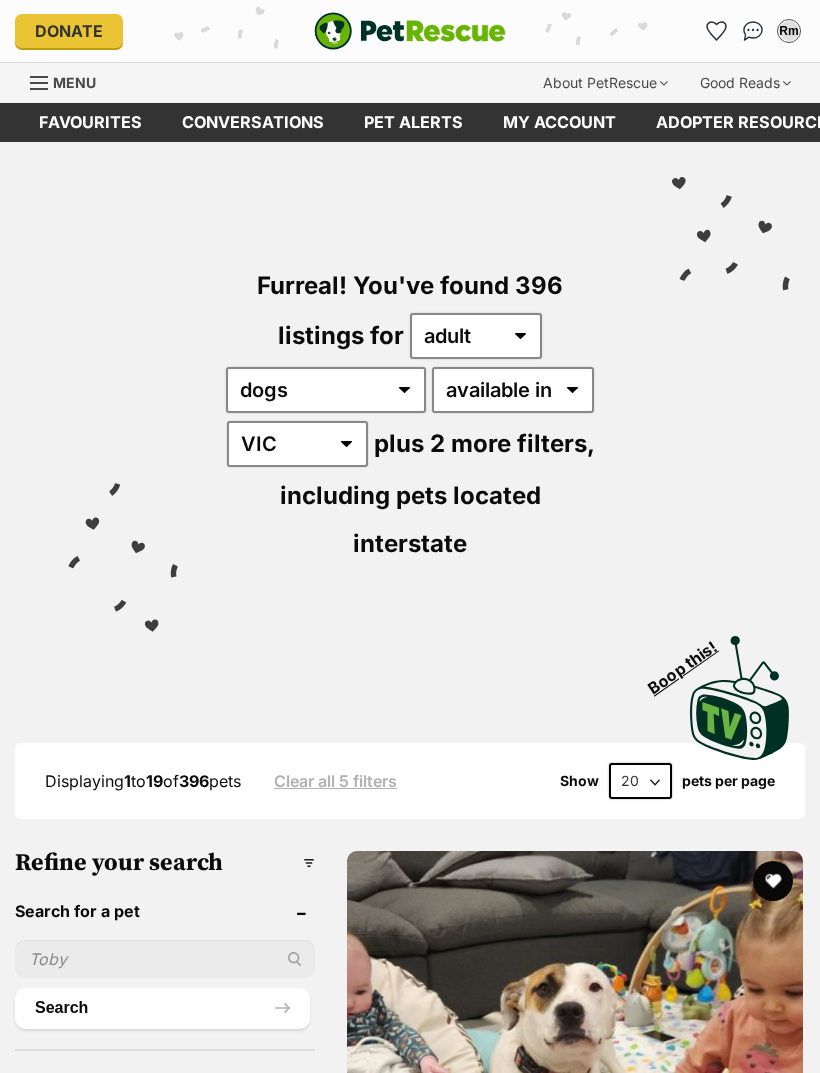 scroll, scrollTop: 533, scrollLeft: 0, axis: vertical 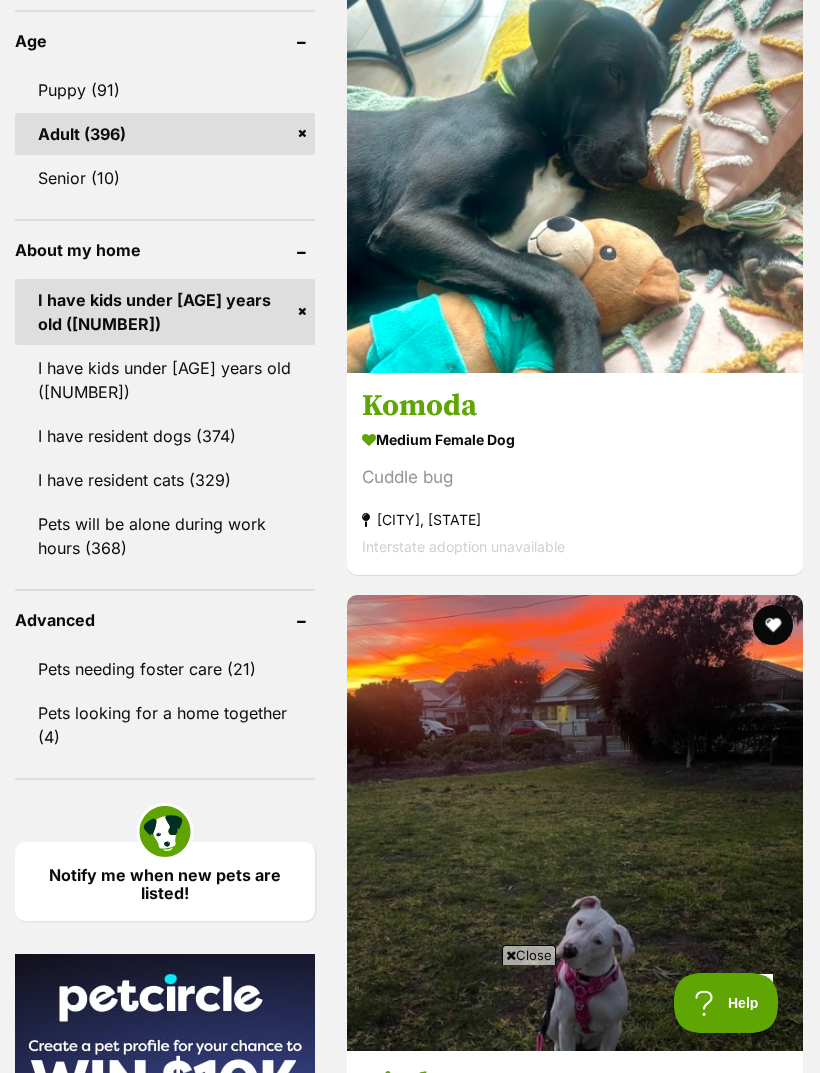 click on "I have resident dogs (374)" at bounding box center [165, 436] 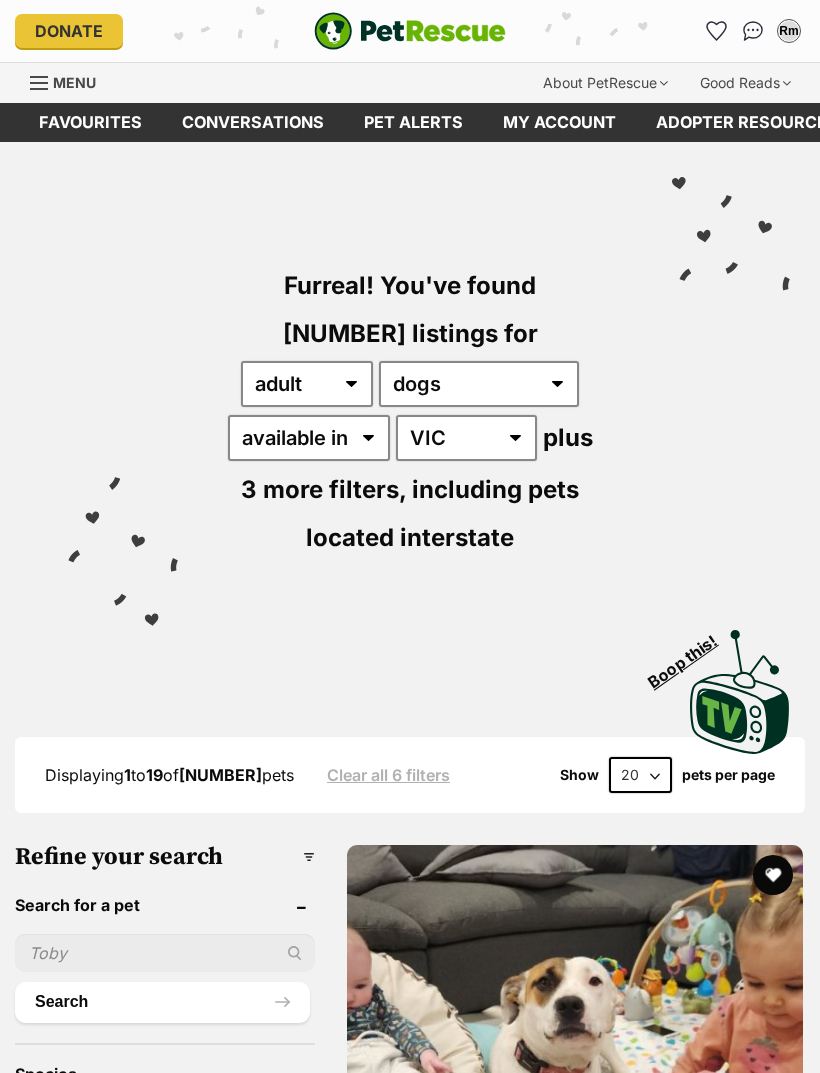 scroll, scrollTop: 173, scrollLeft: 0, axis: vertical 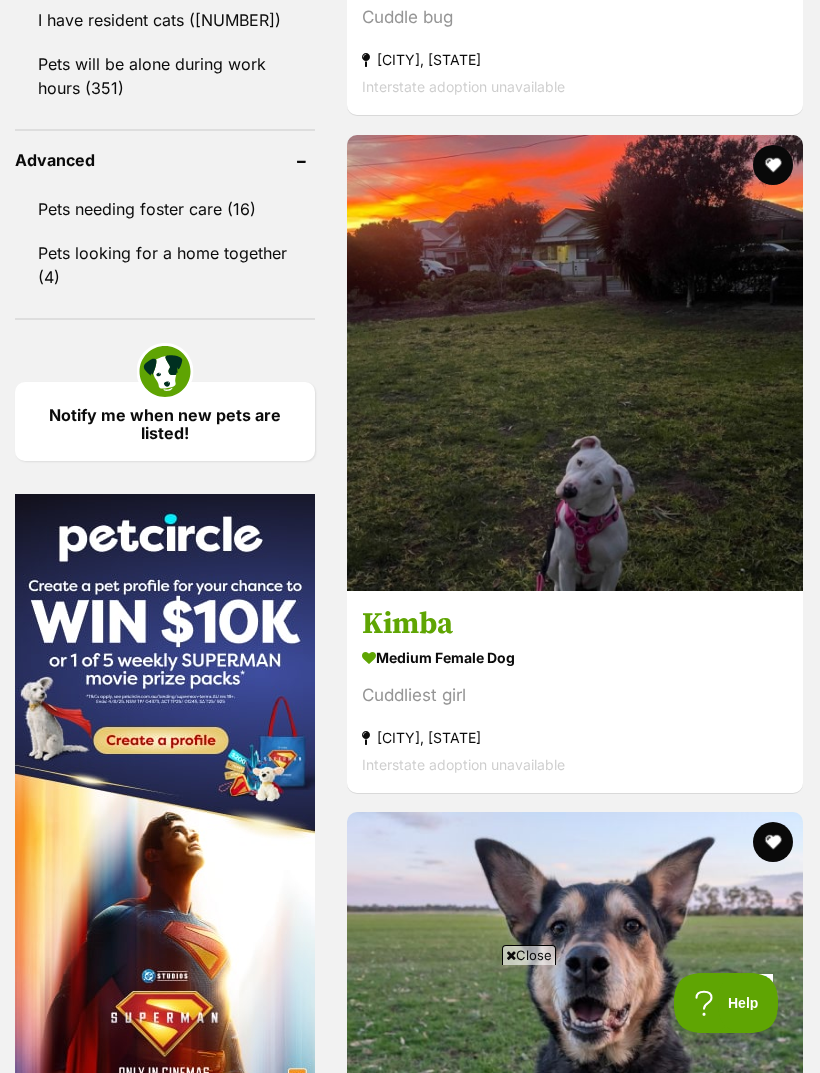 click at bounding box center (575, 4101) 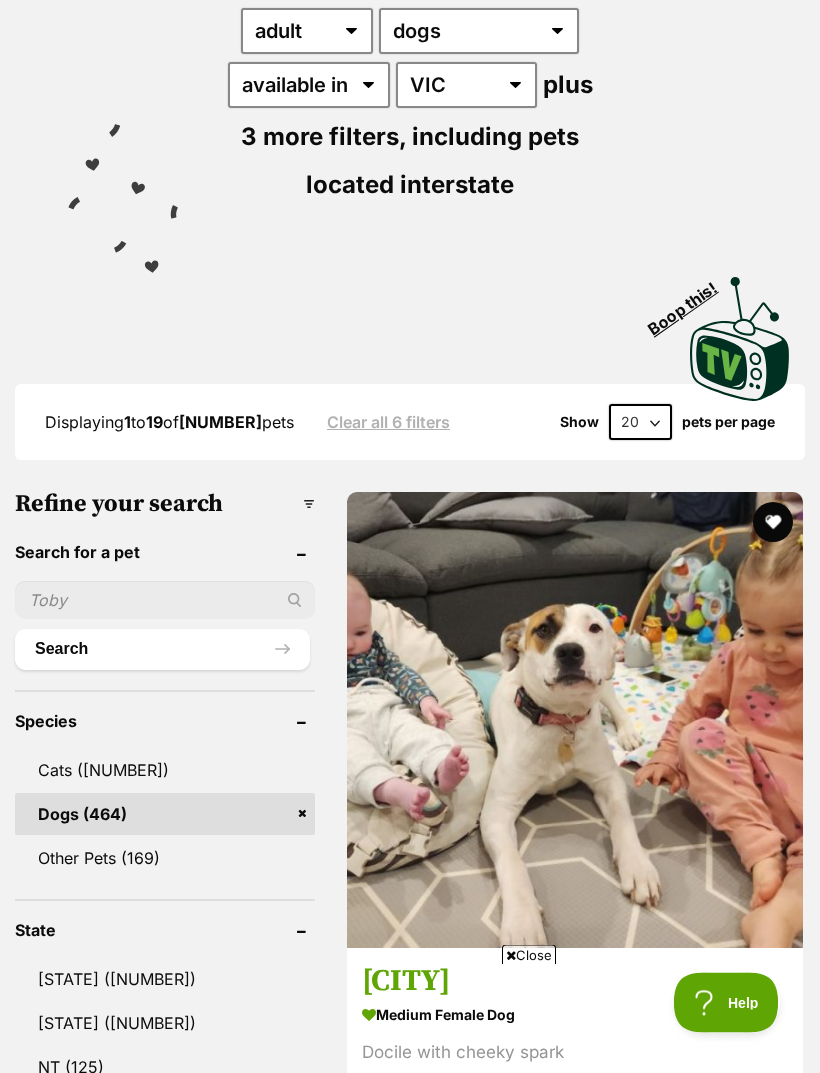 scroll, scrollTop: 353, scrollLeft: 0, axis: vertical 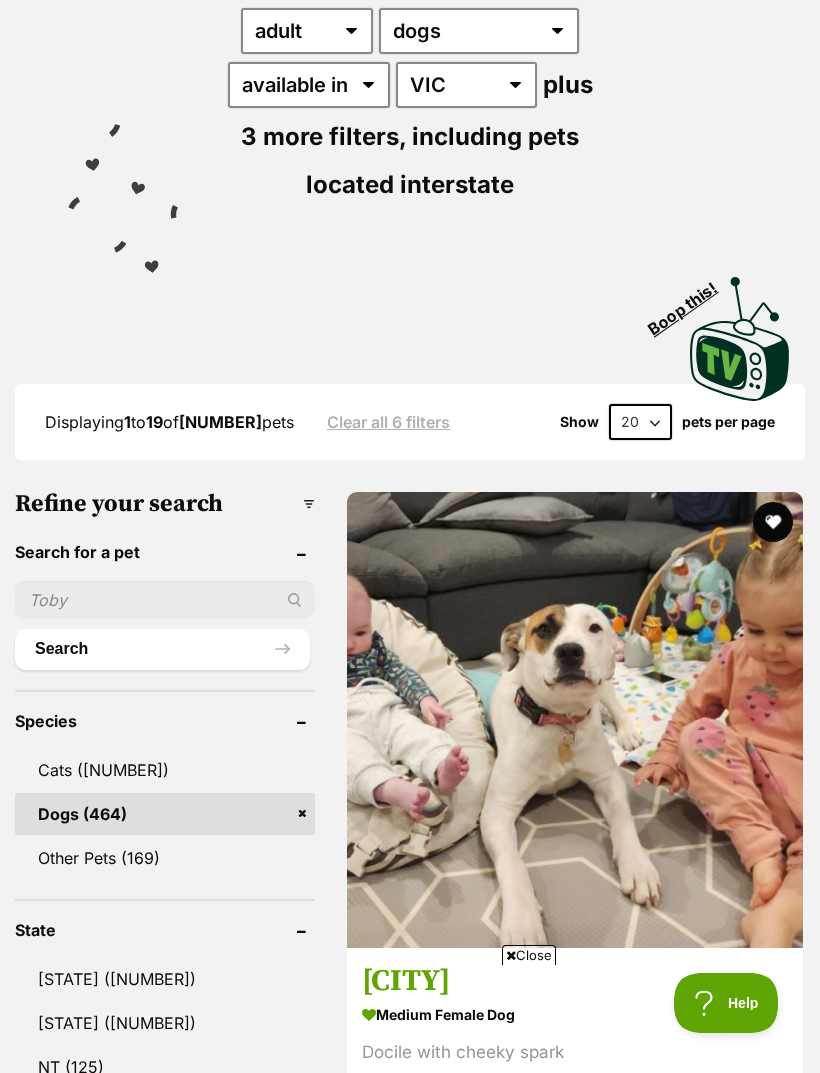 click at bounding box center [575, 720] 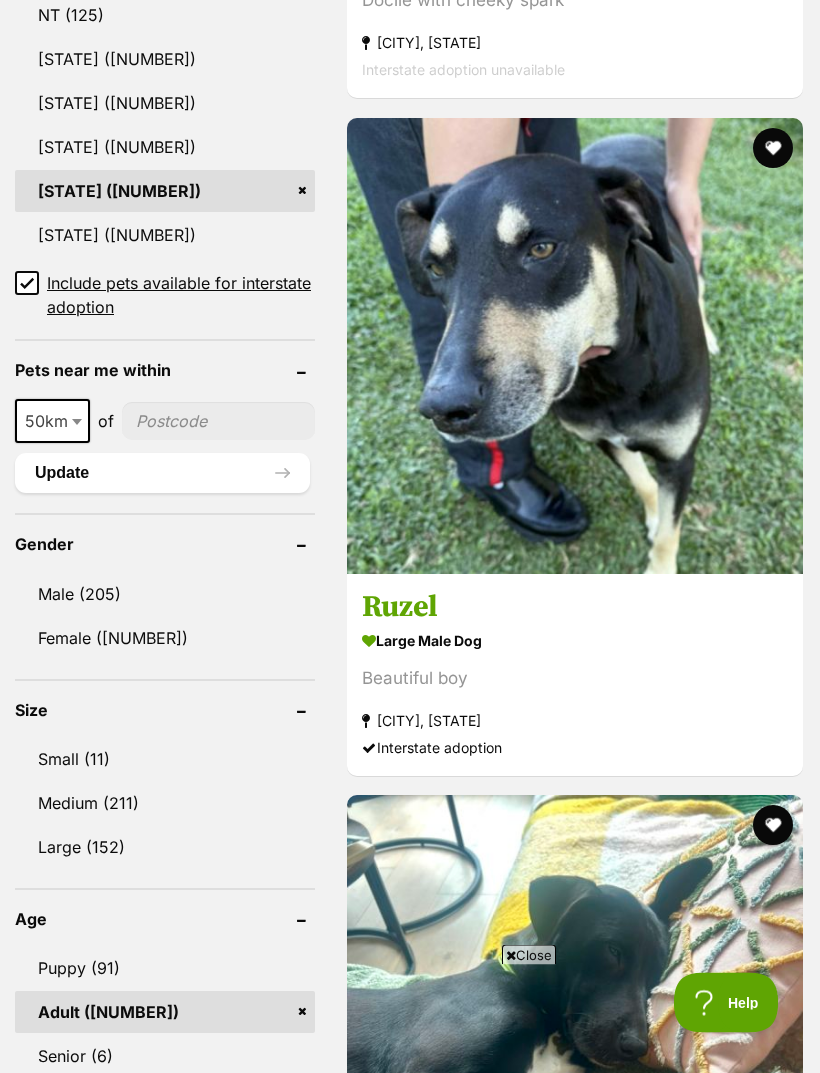 scroll, scrollTop: 1405, scrollLeft: 0, axis: vertical 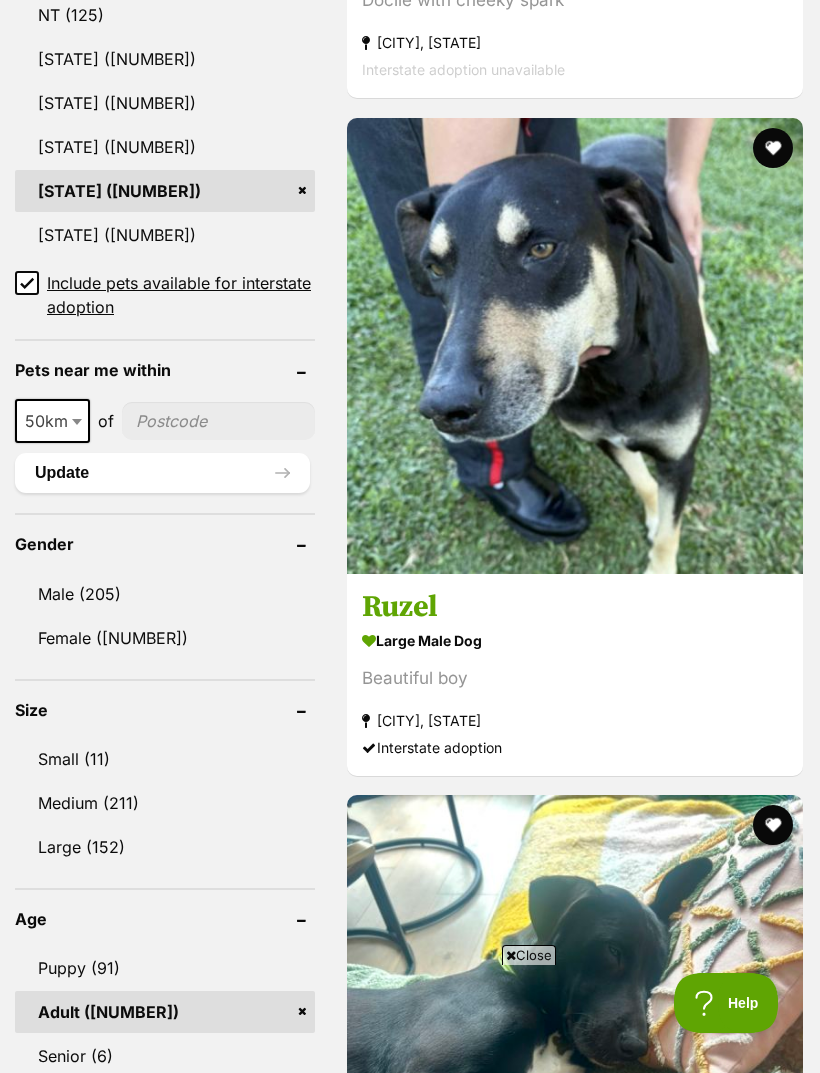 click on "Small (11)" at bounding box center (165, 759) 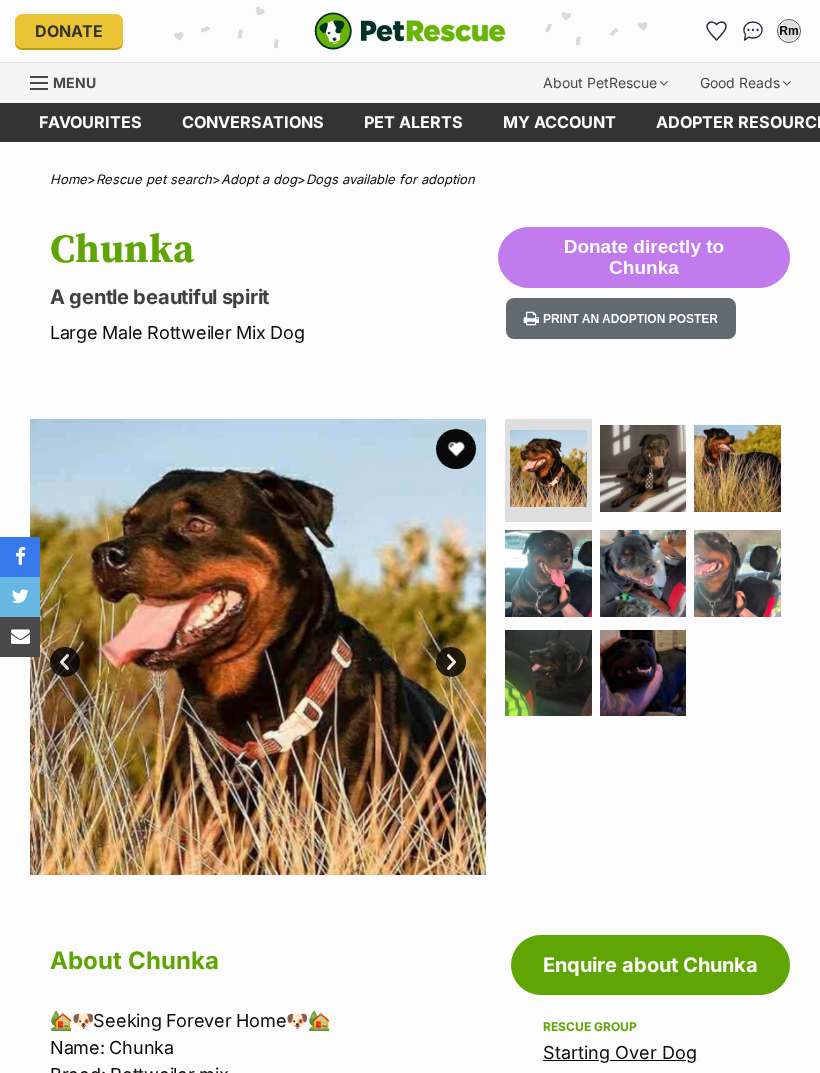 scroll, scrollTop: 0, scrollLeft: 0, axis: both 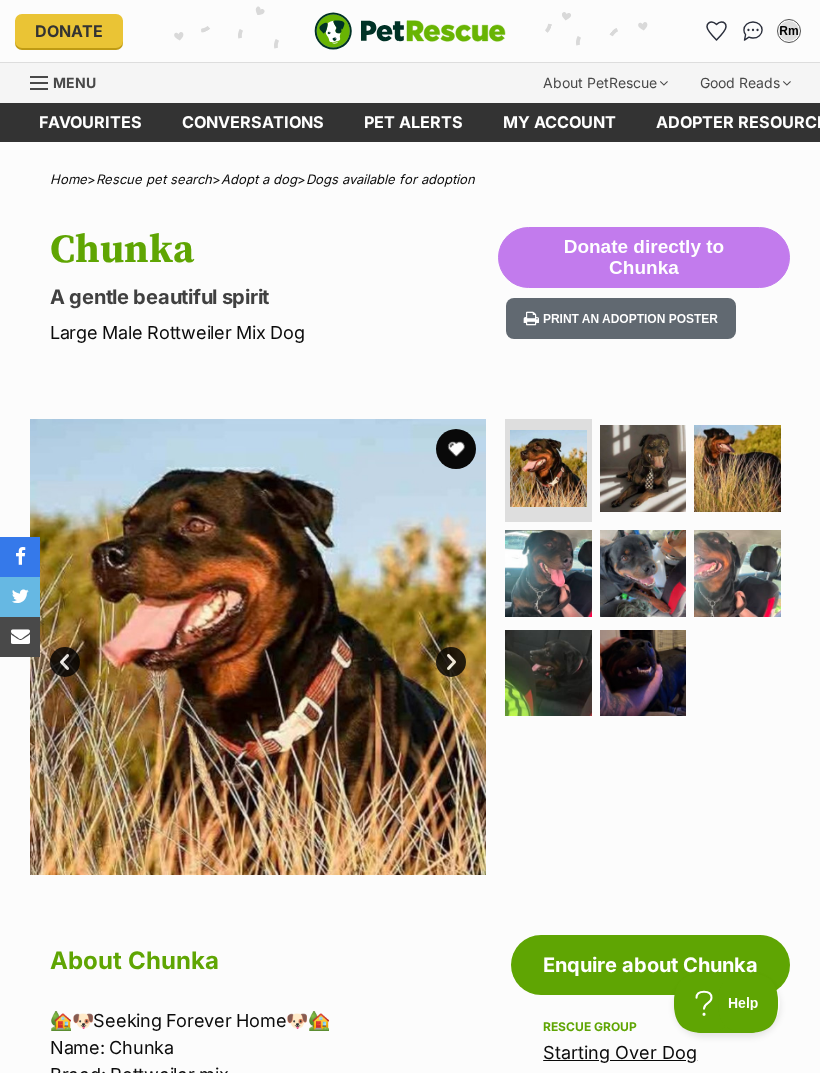 click at bounding box center [643, 468] 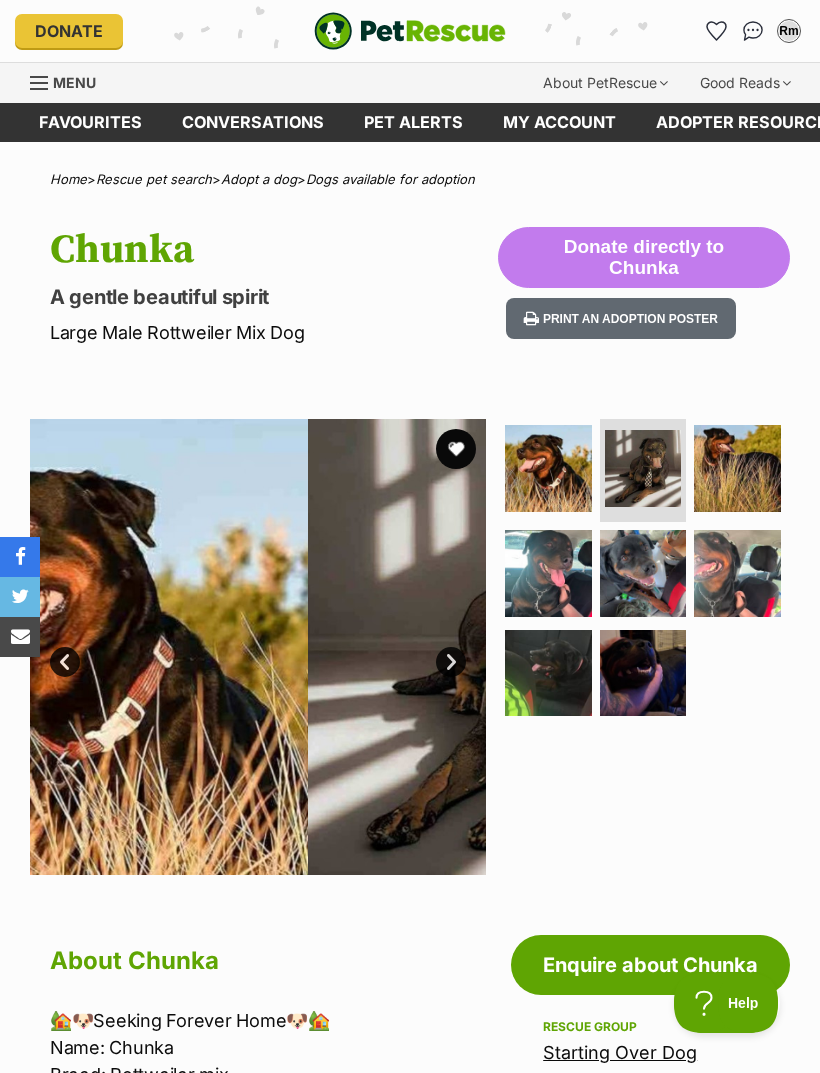 scroll, scrollTop: 0, scrollLeft: 0, axis: both 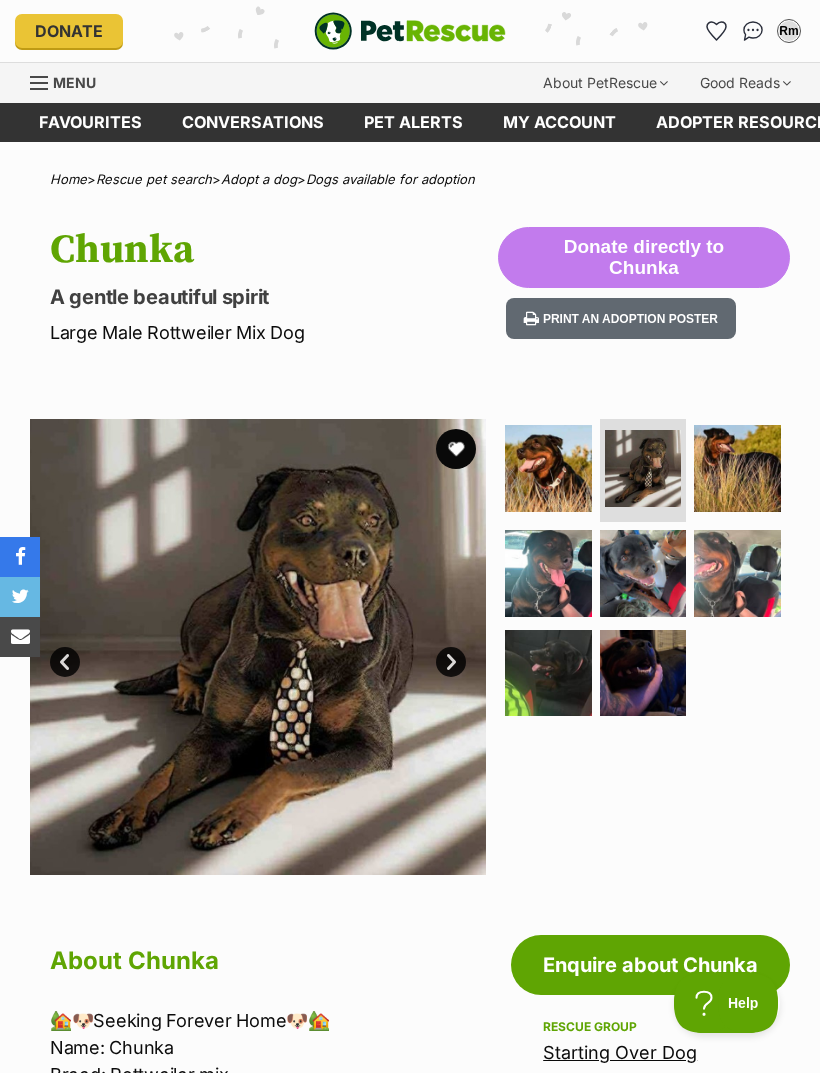click at bounding box center (737, 468) 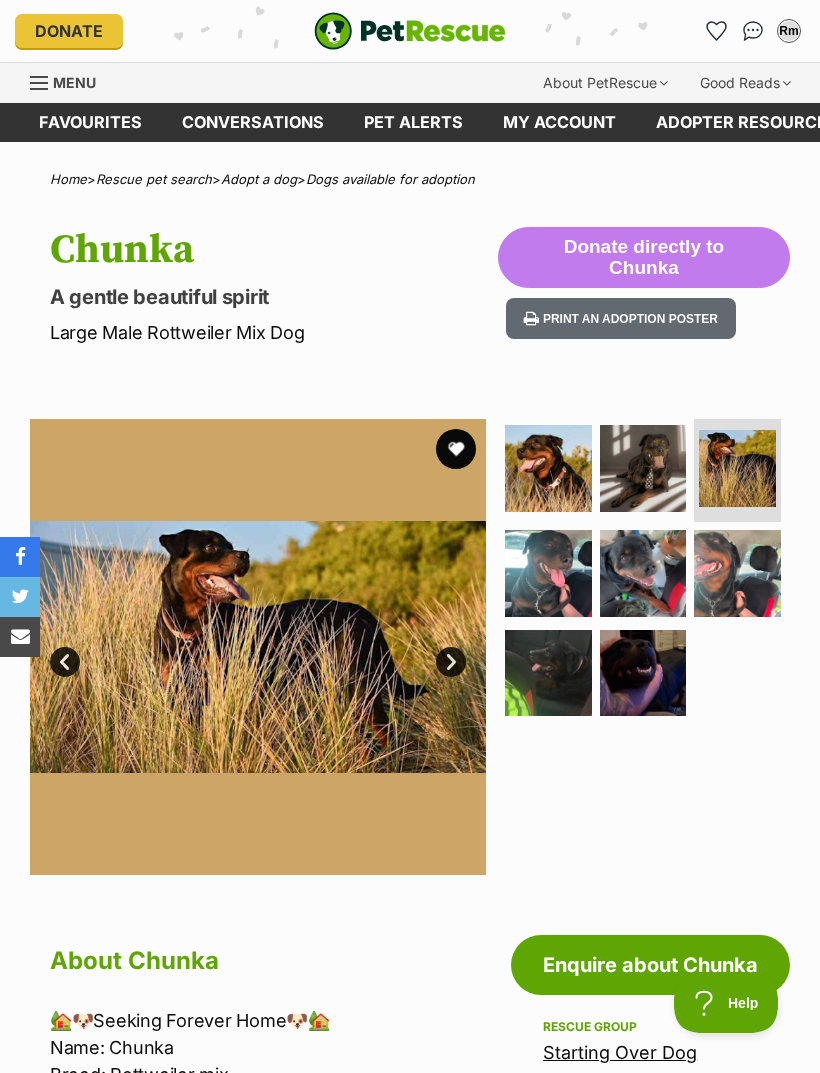 scroll, scrollTop: 0, scrollLeft: 0, axis: both 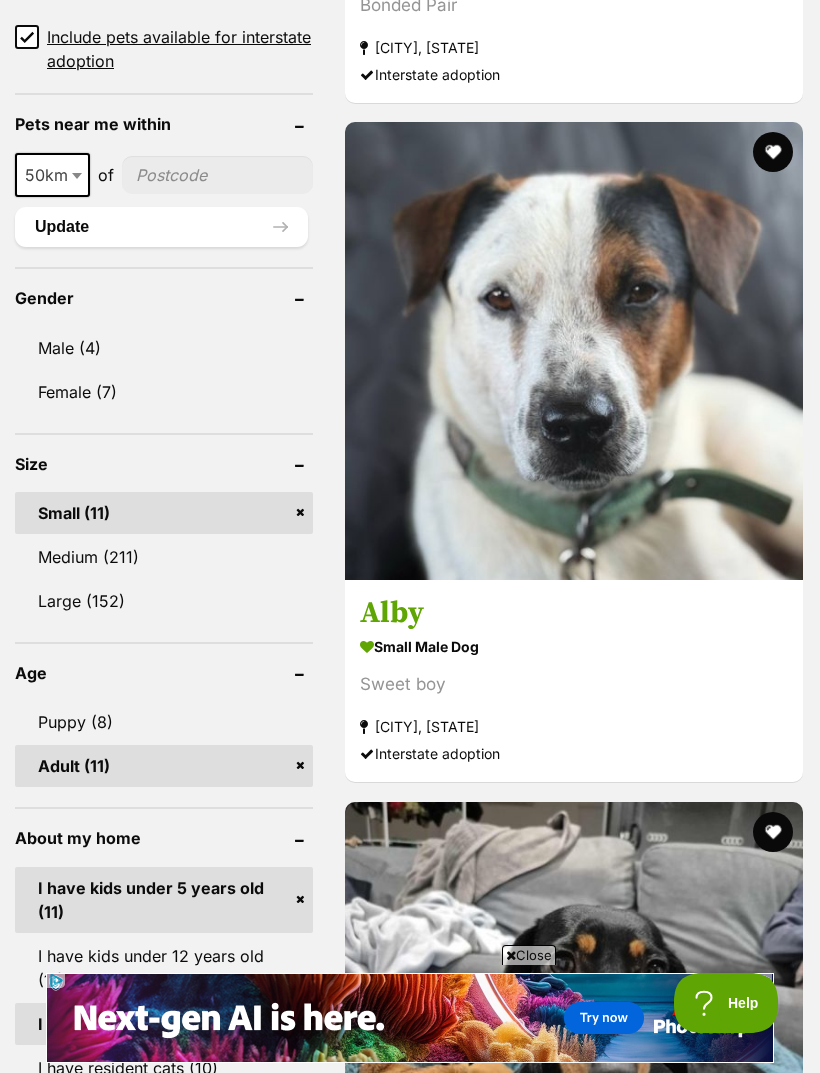 click at bounding box center [574, 2389] 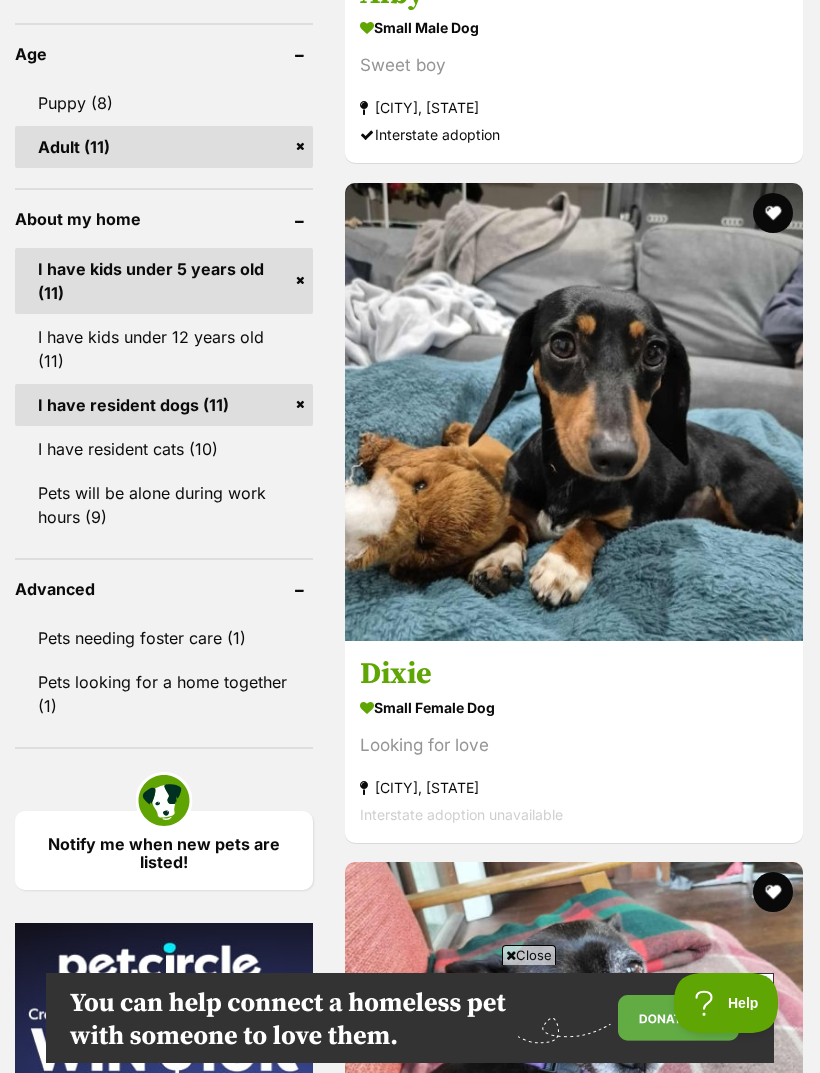 scroll, scrollTop: 0, scrollLeft: 0, axis: both 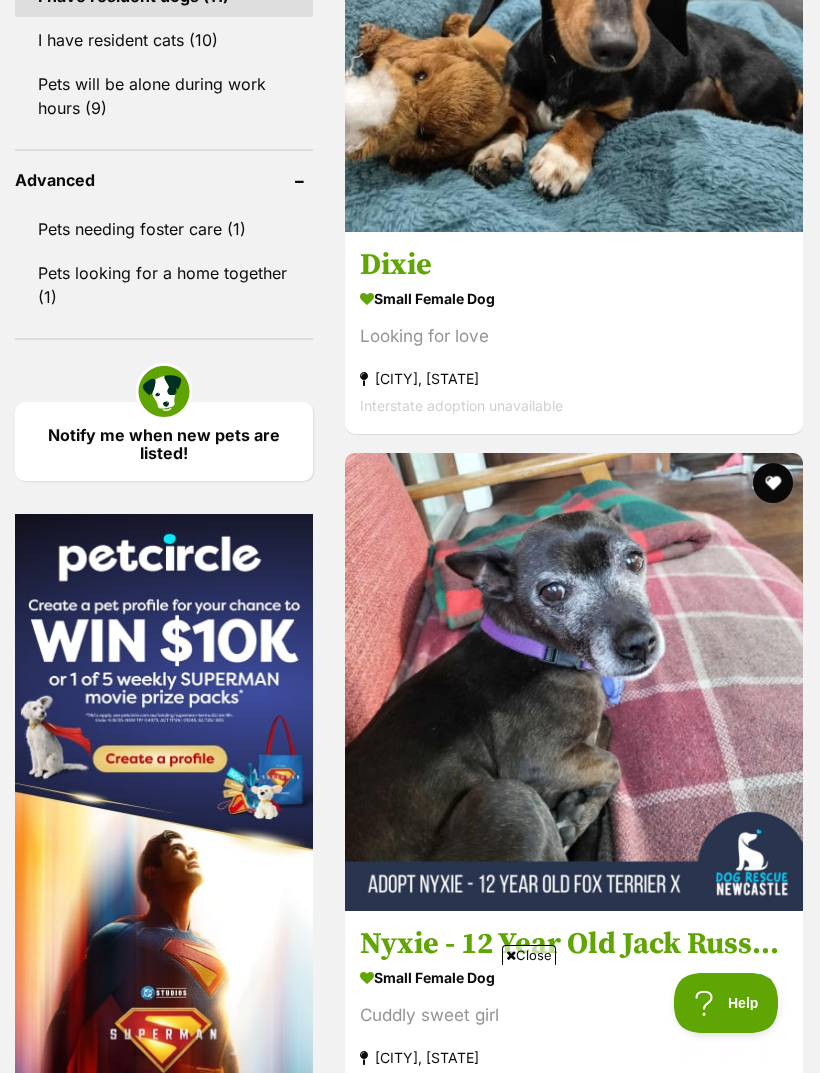 click at bounding box center [574, 4948] 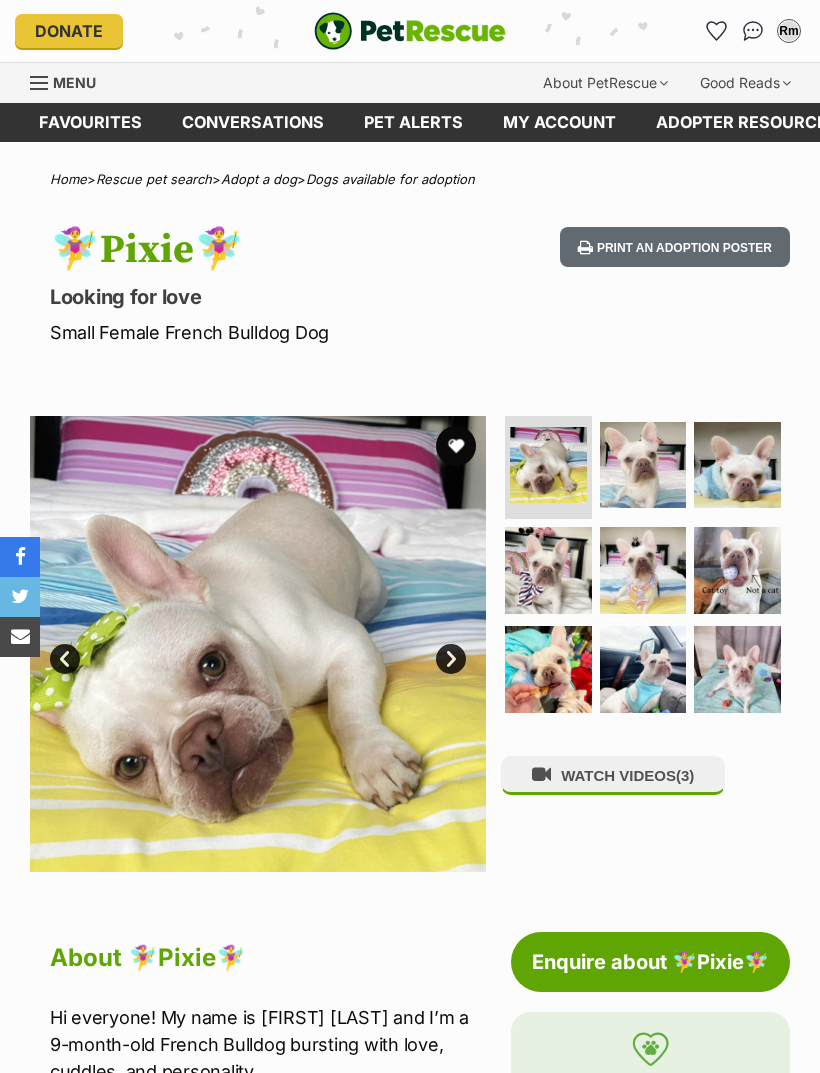 scroll, scrollTop: 0, scrollLeft: 0, axis: both 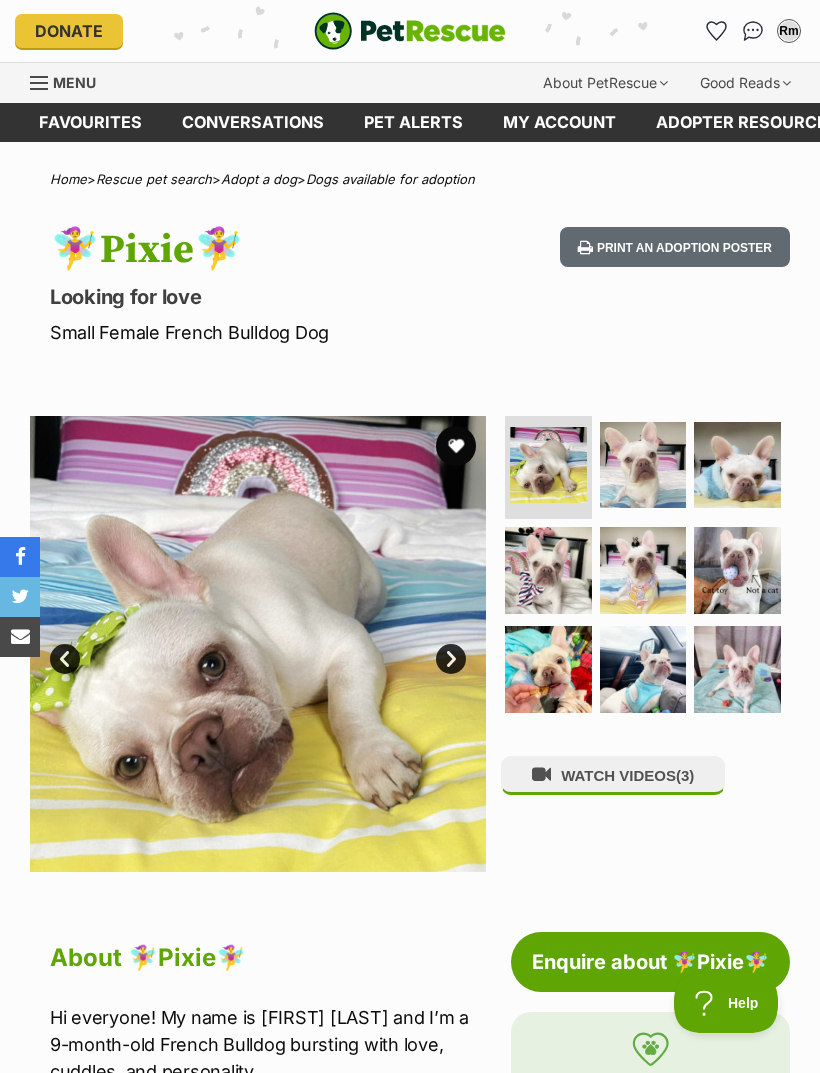 click at bounding box center [258, 644] 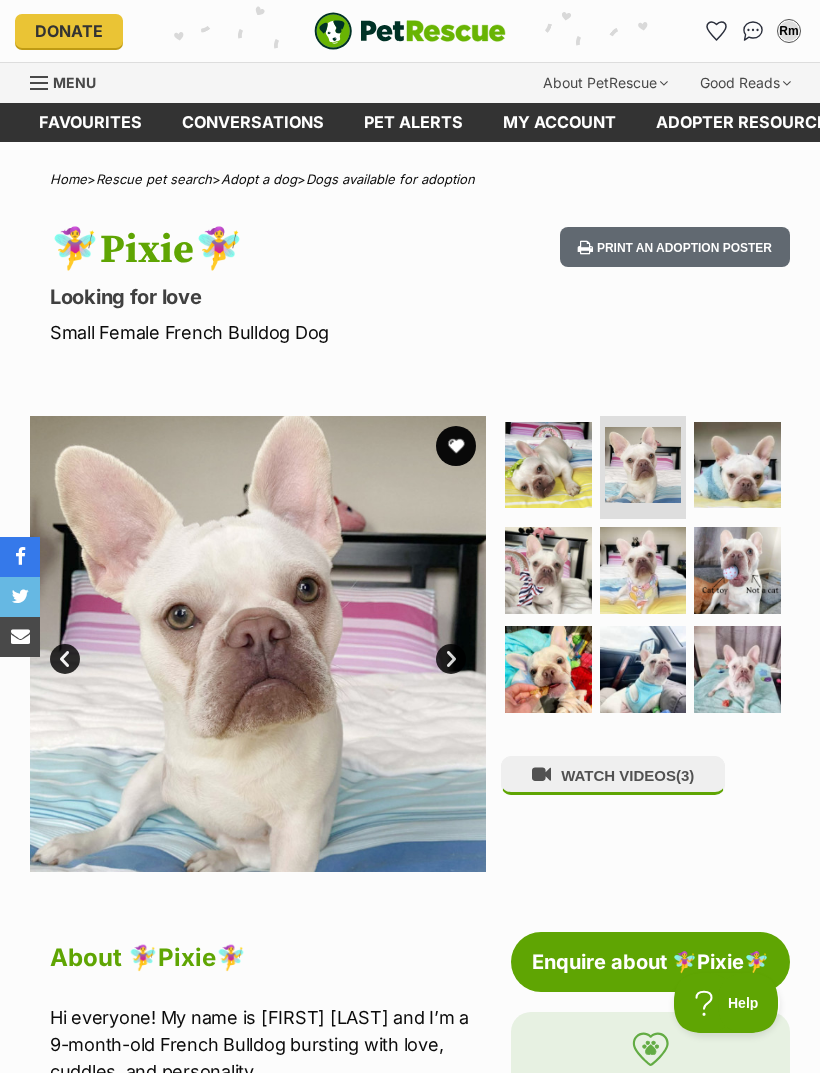click on "Next" at bounding box center (451, 659) 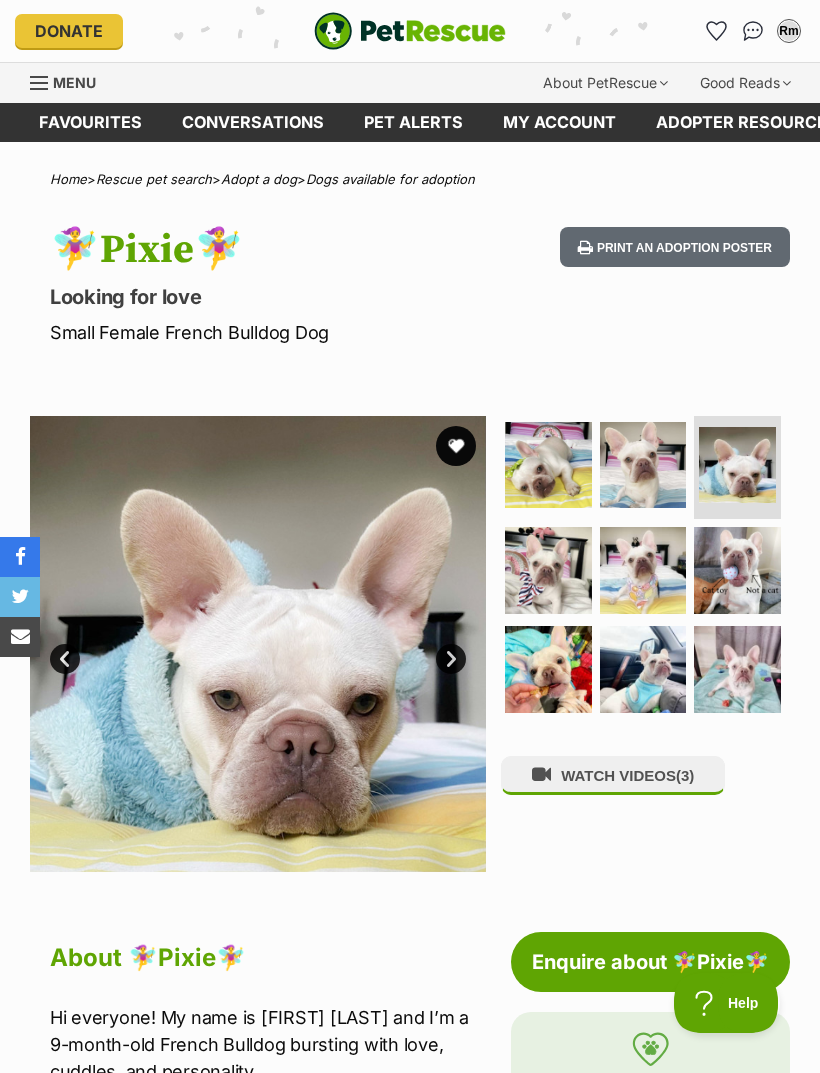 click on "Next" at bounding box center [451, 659] 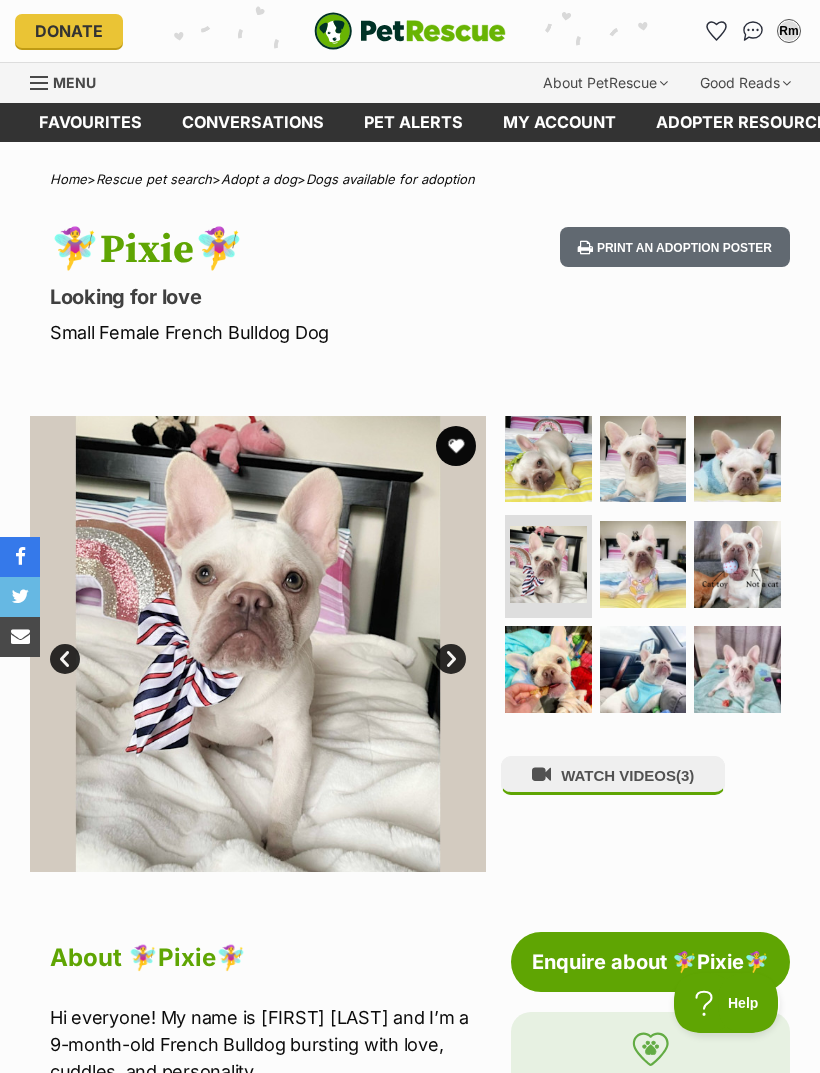 scroll, scrollTop: 0, scrollLeft: 0, axis: both 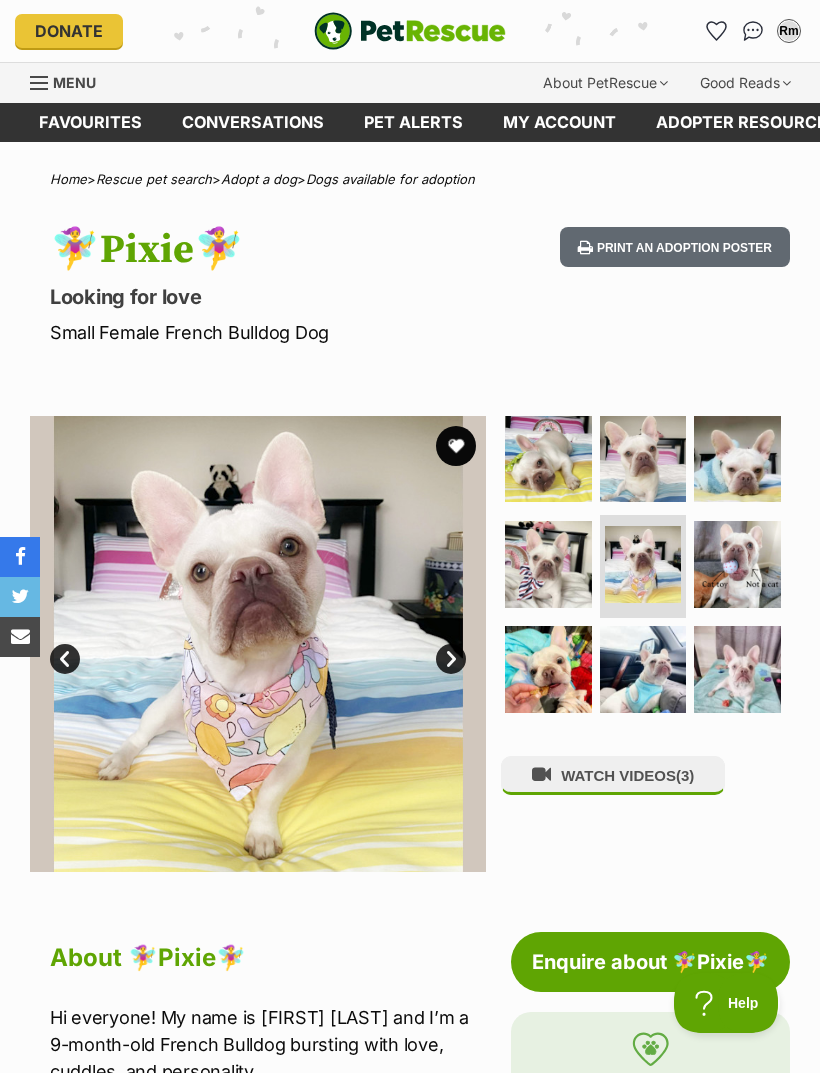 click on "Next" at bounding box center (451, 659) 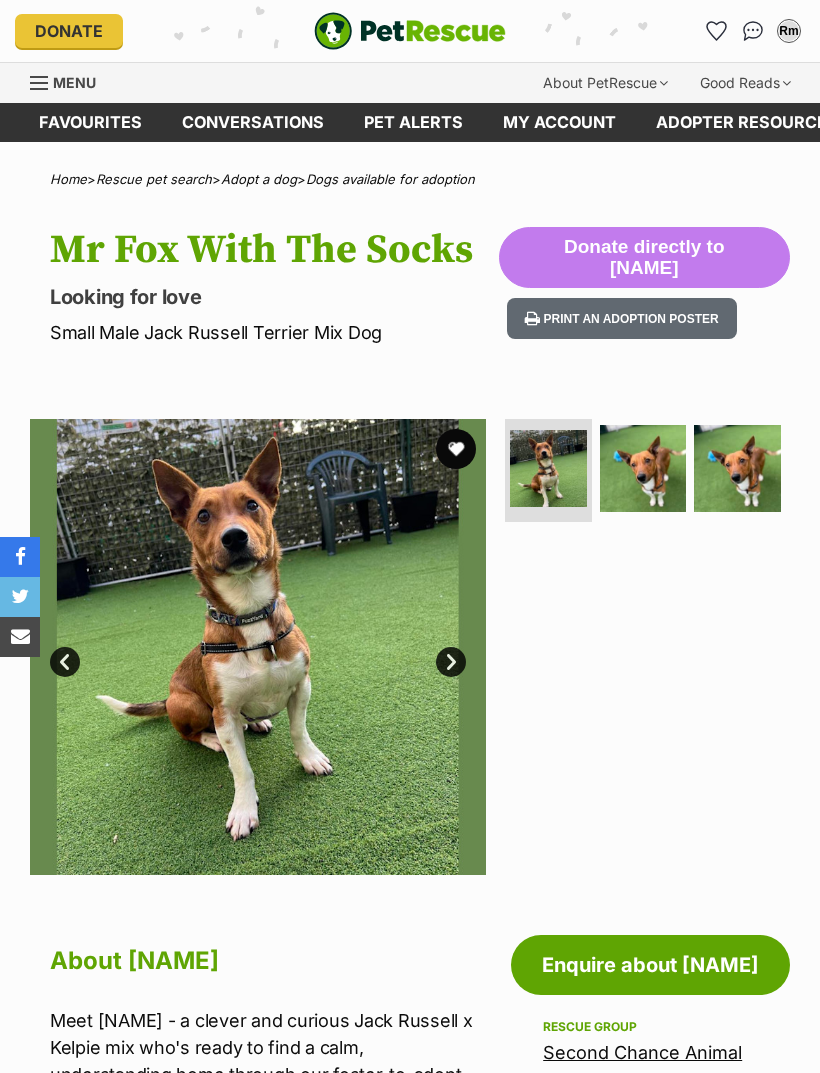 scroll, scrollTop: 0, scrollLeft: 0, axis: both 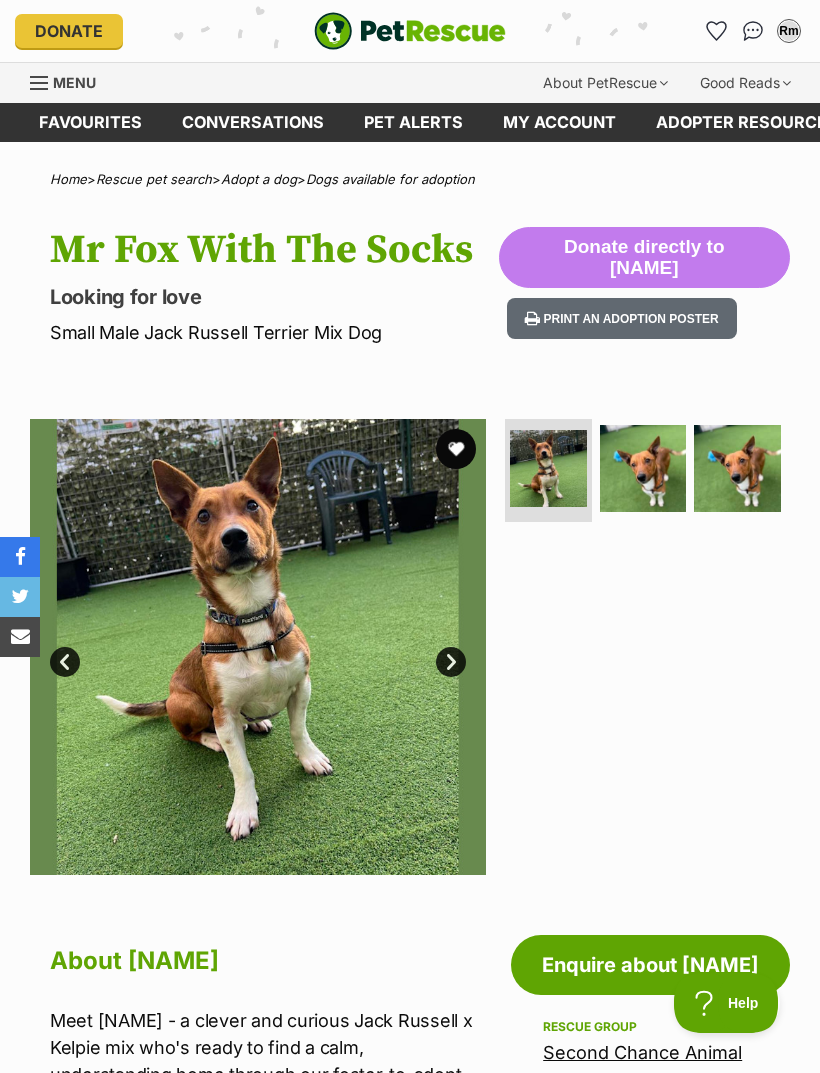 click on "Next" at bounding box center [451, 662] 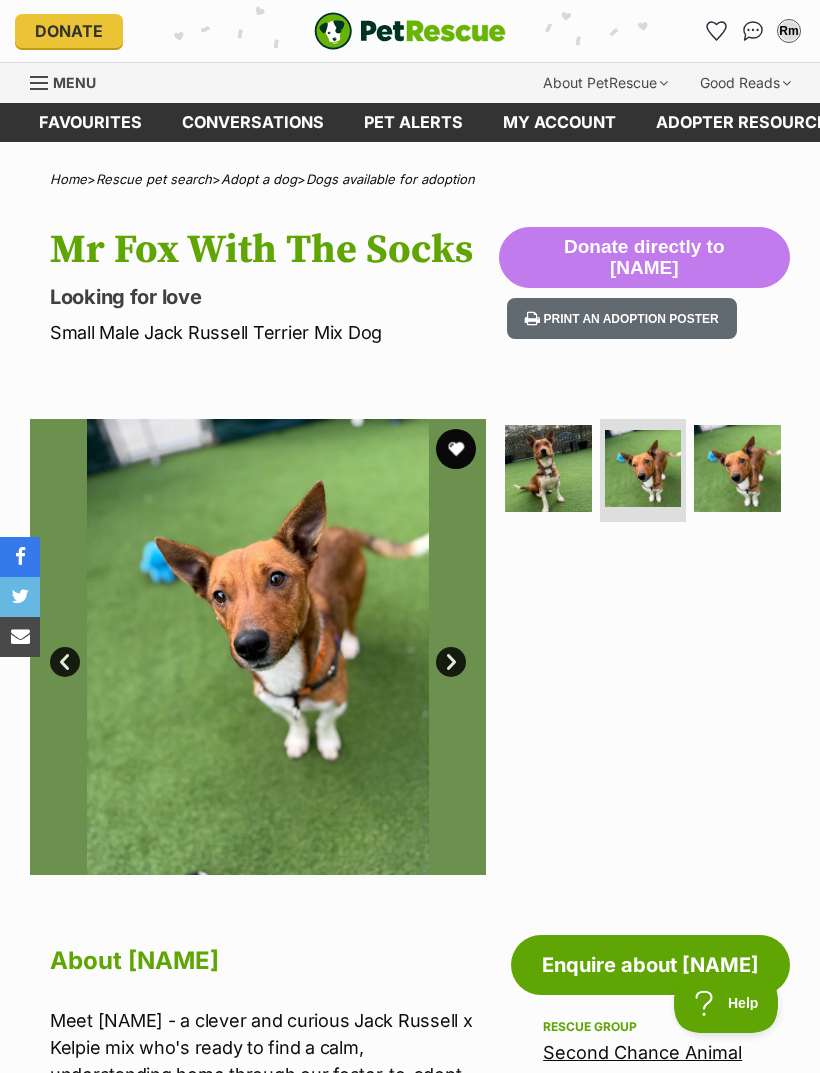 click on "Next" at bounding box center [451, 662] 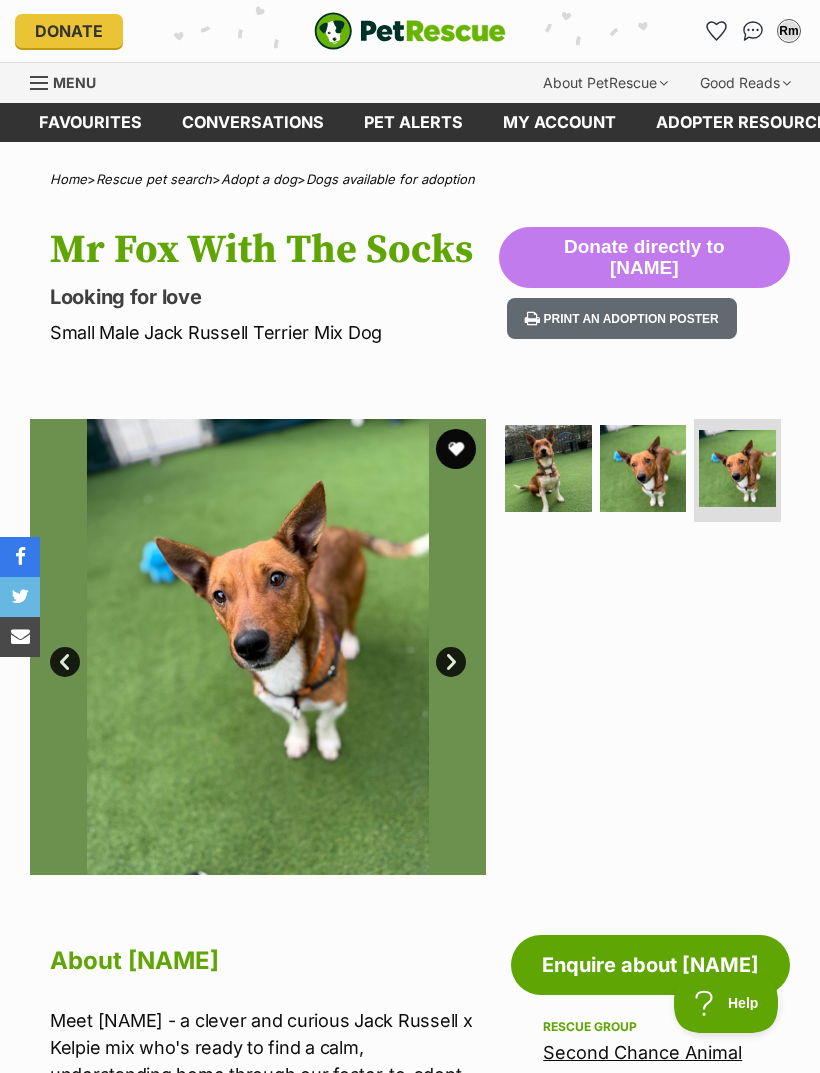 click at bounding box center [258, 647] 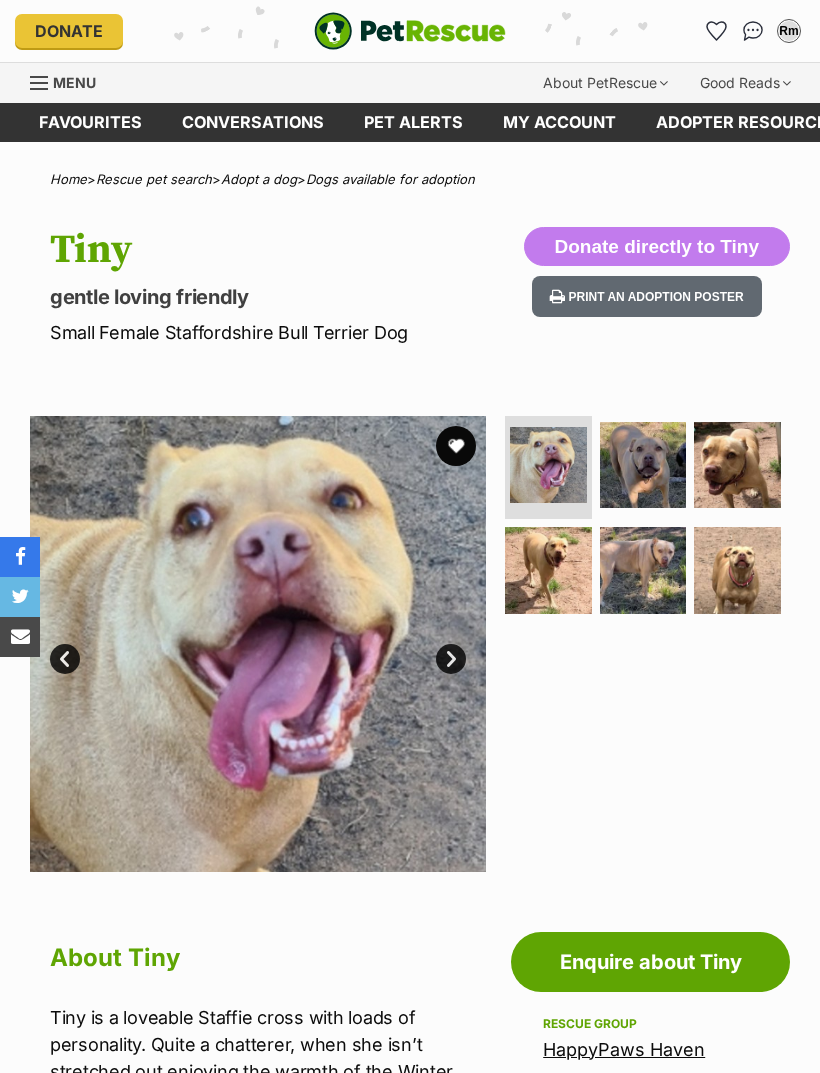 scroll, scrollTop: 0, scrollLeft: 0, axis: both 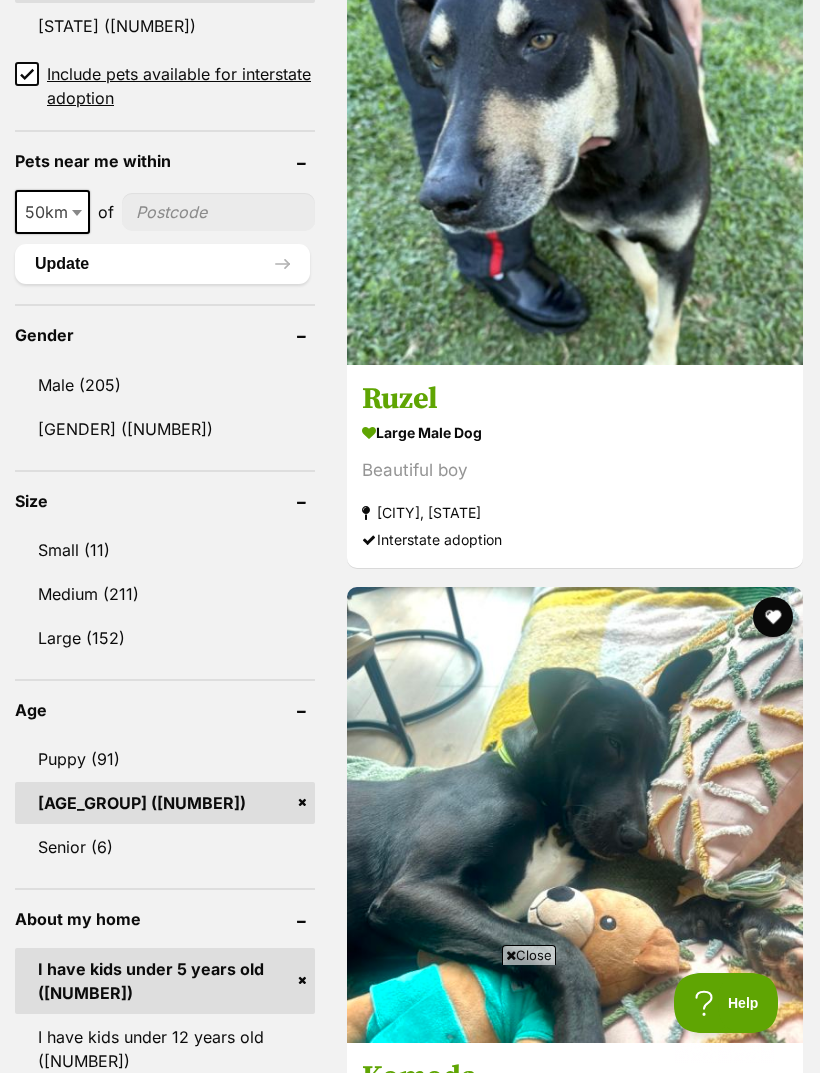 click on "Medium (211)" at bounding box center (165, 594) 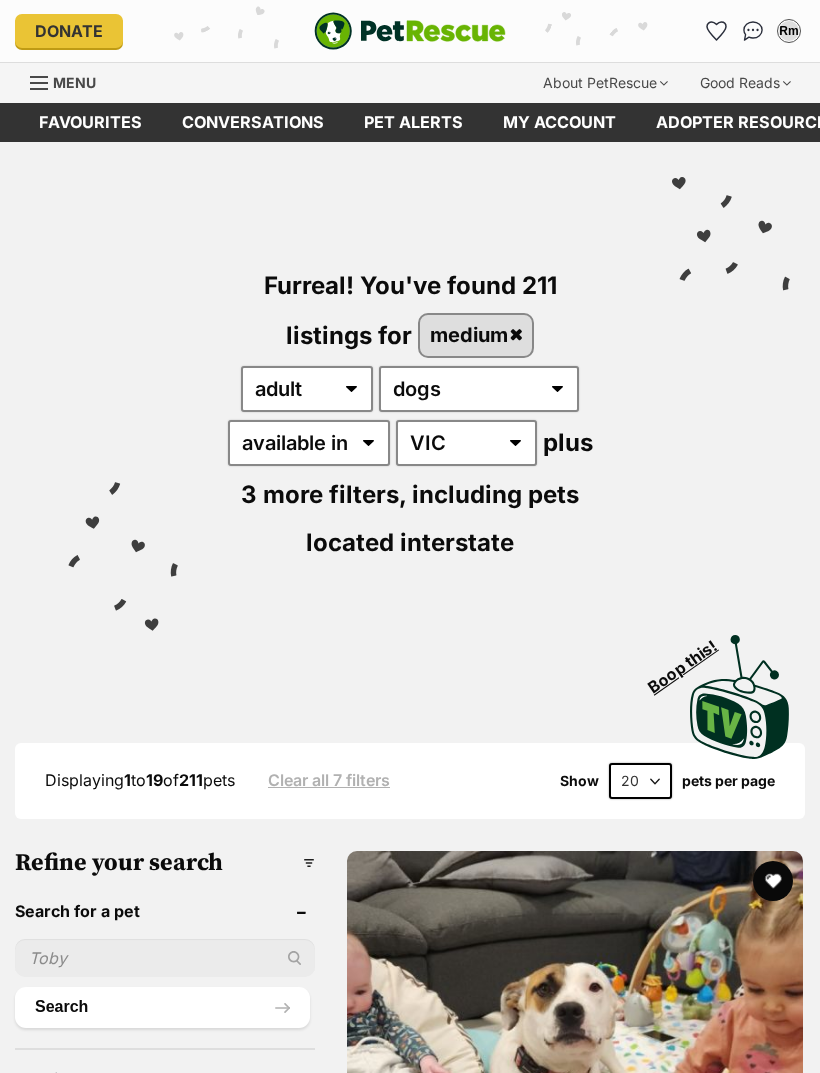 scroll, scrollTop: 376, scrollLeft: 0, axis: vertical 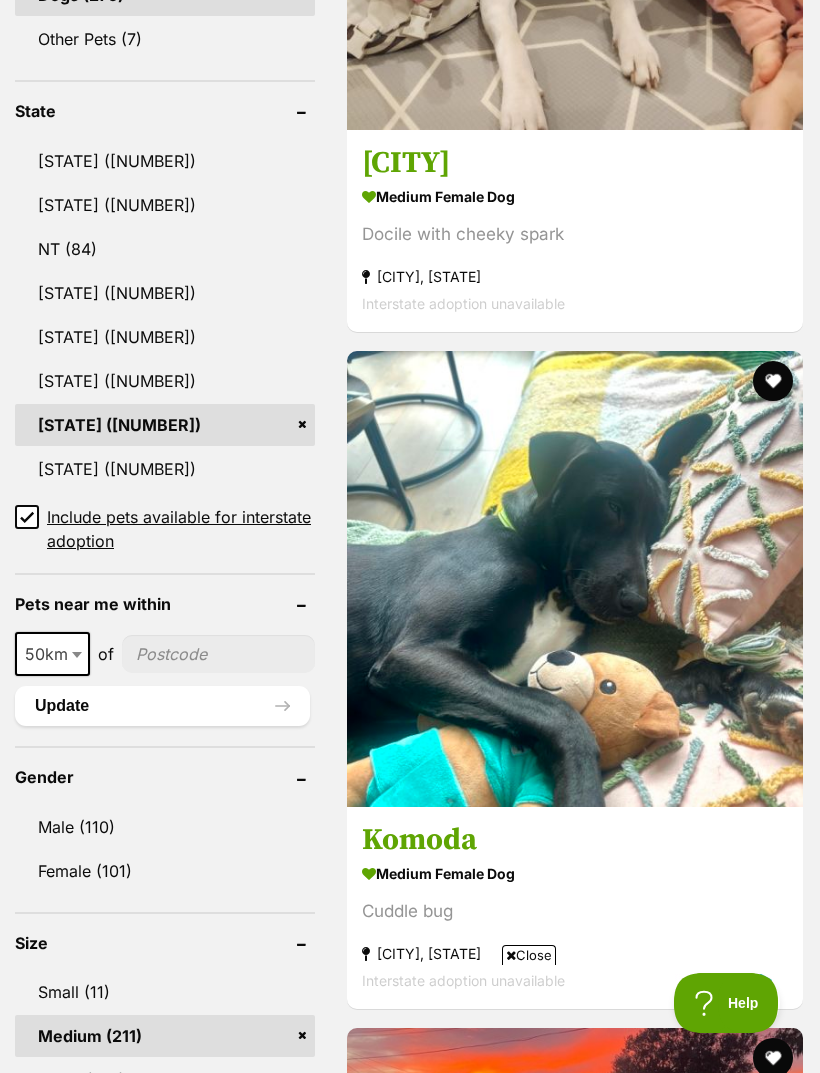 click at bounding box center (575, 3289) 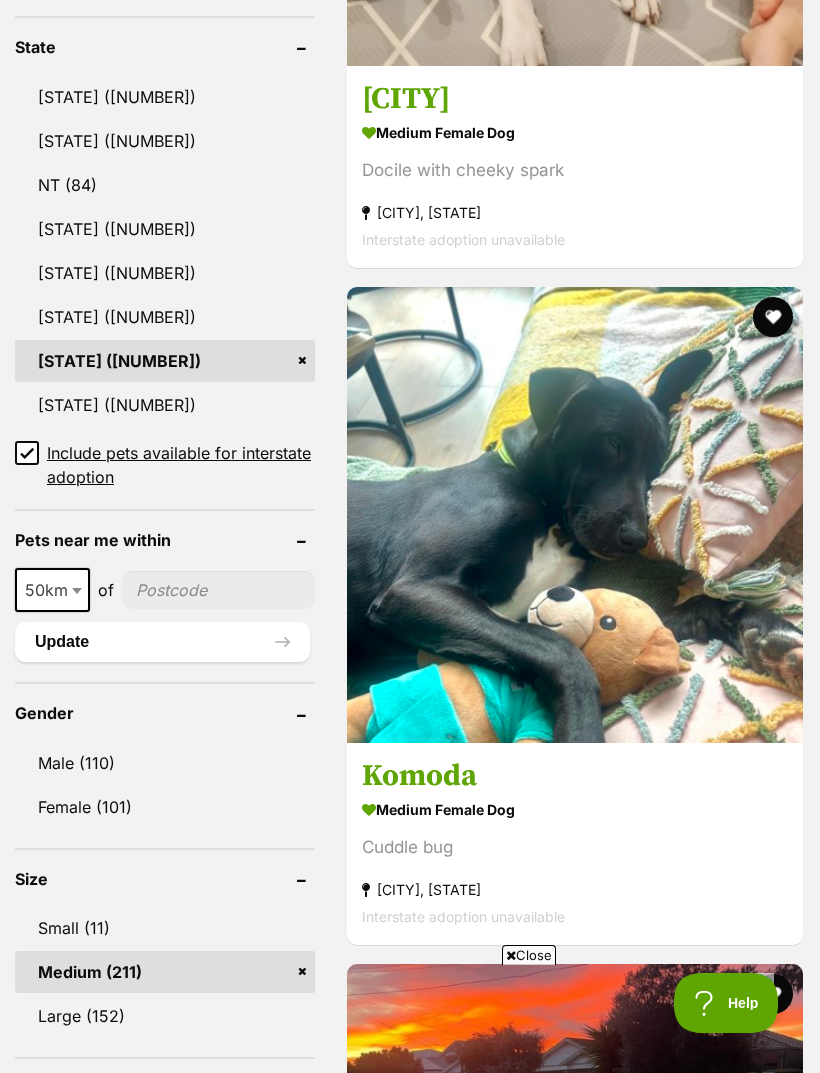 scroll, scrollTop: 0, scrollLeft: 0, axis: both 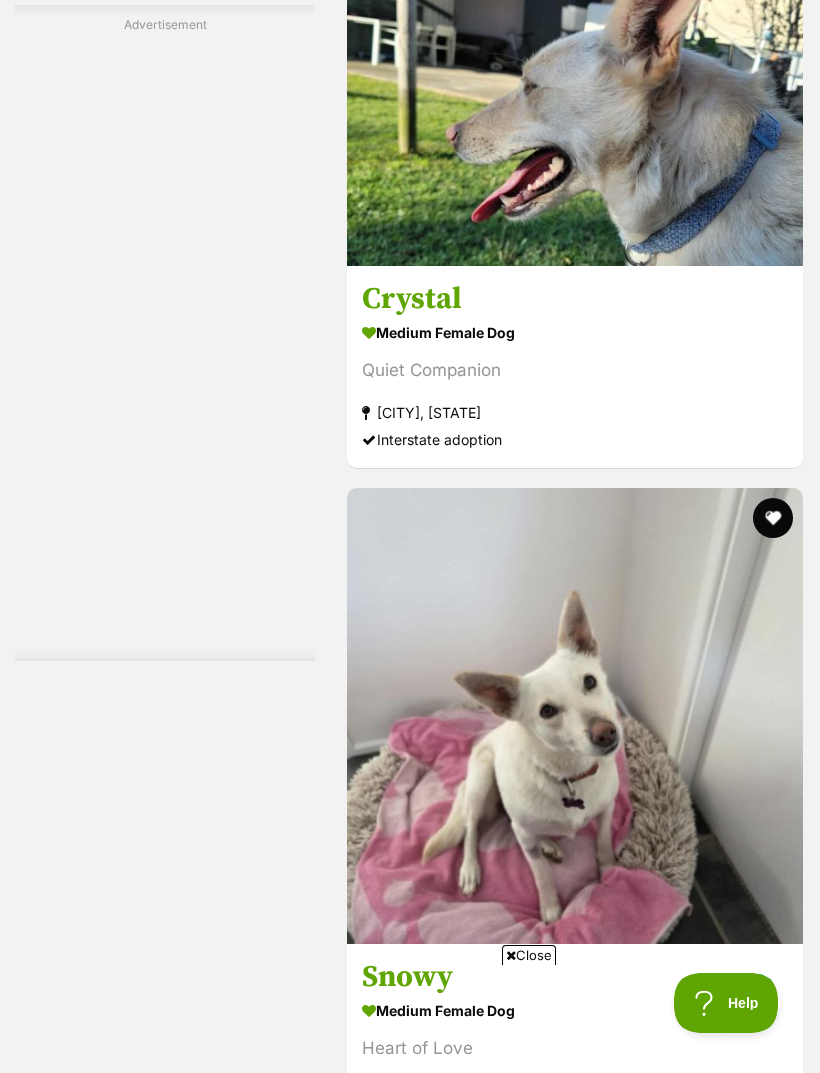 click on "Next" at bounding box center (575, 9491) 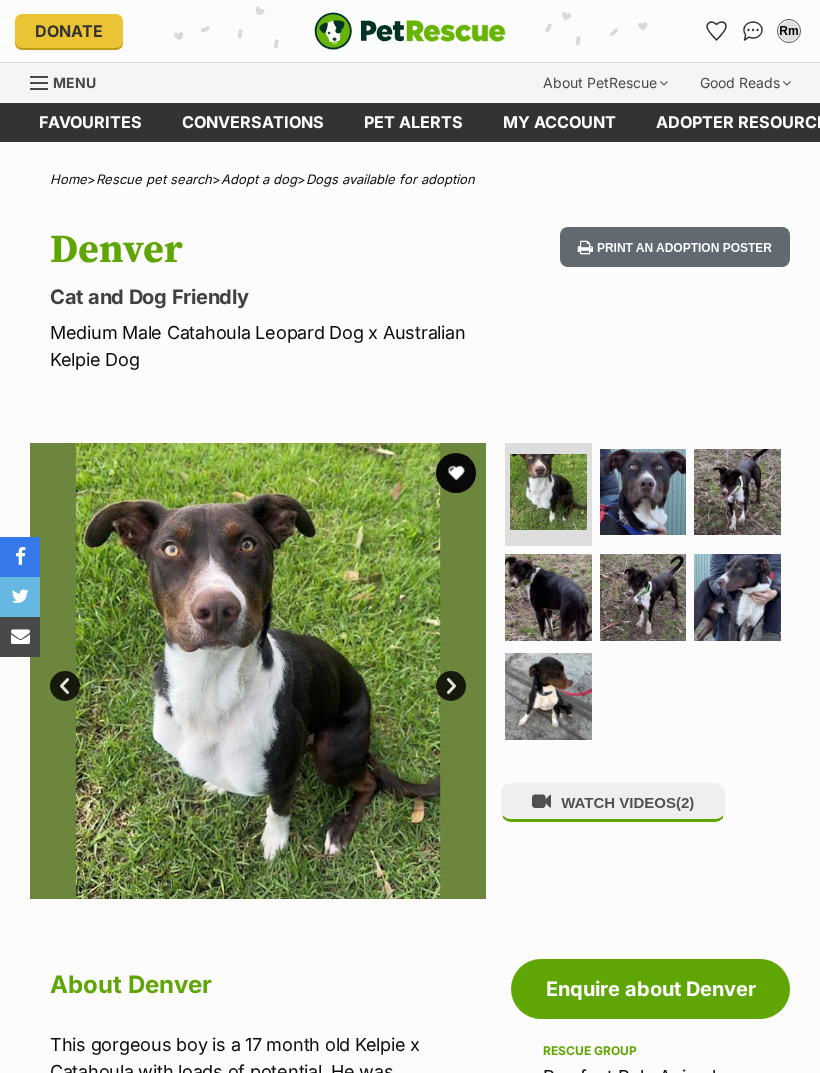 scroll, scrollTop: 0, scrollLeft: 0, axis: both 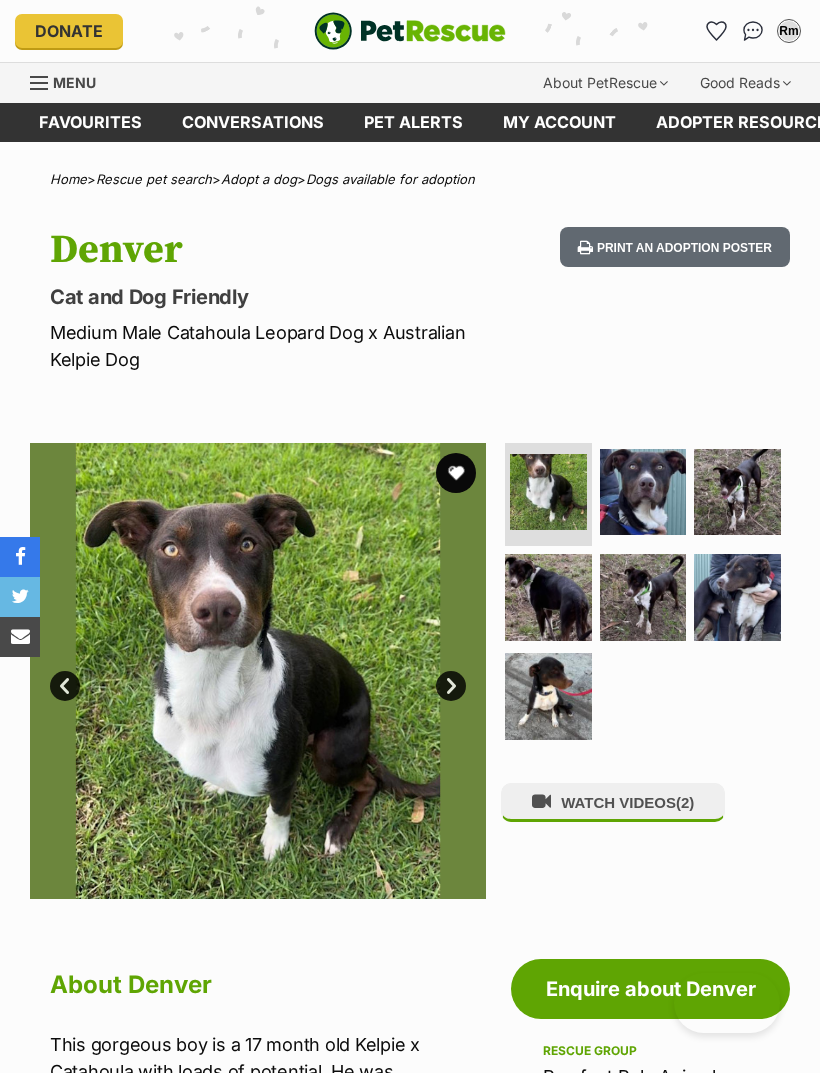 click at bounding box center [737, 492] 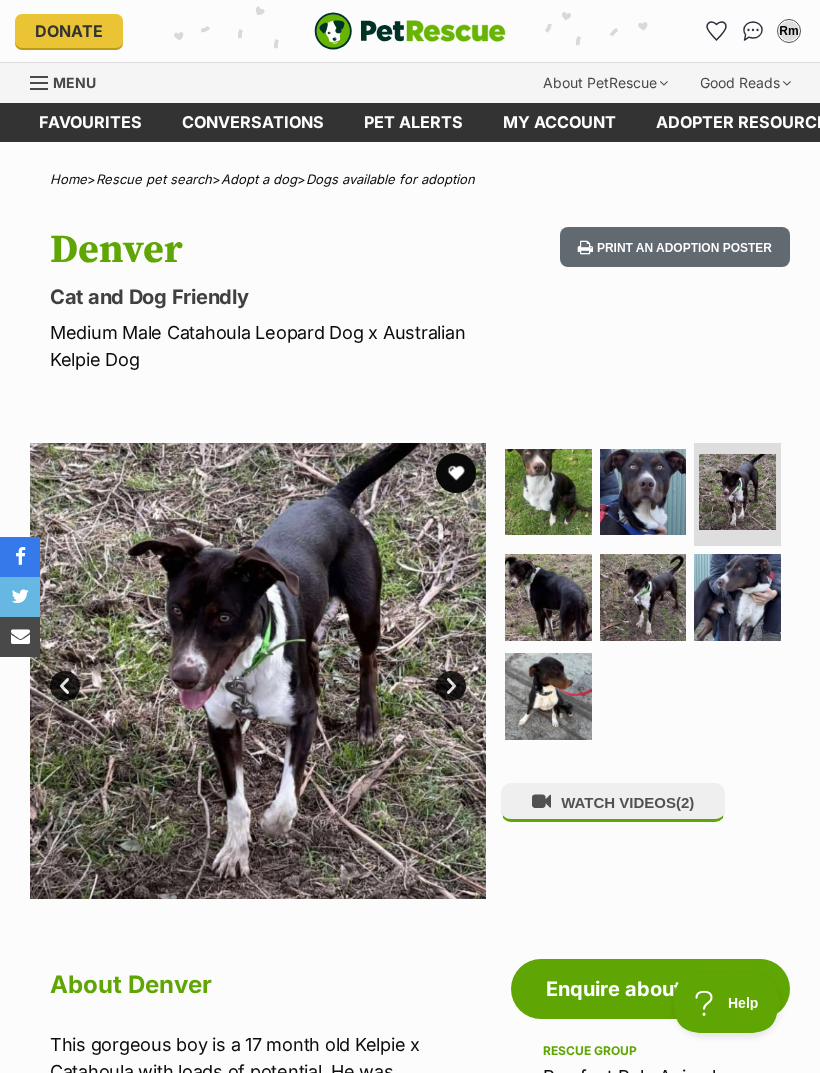 scroll, scrollTop: 0, scrollLeft: 0, axis: both 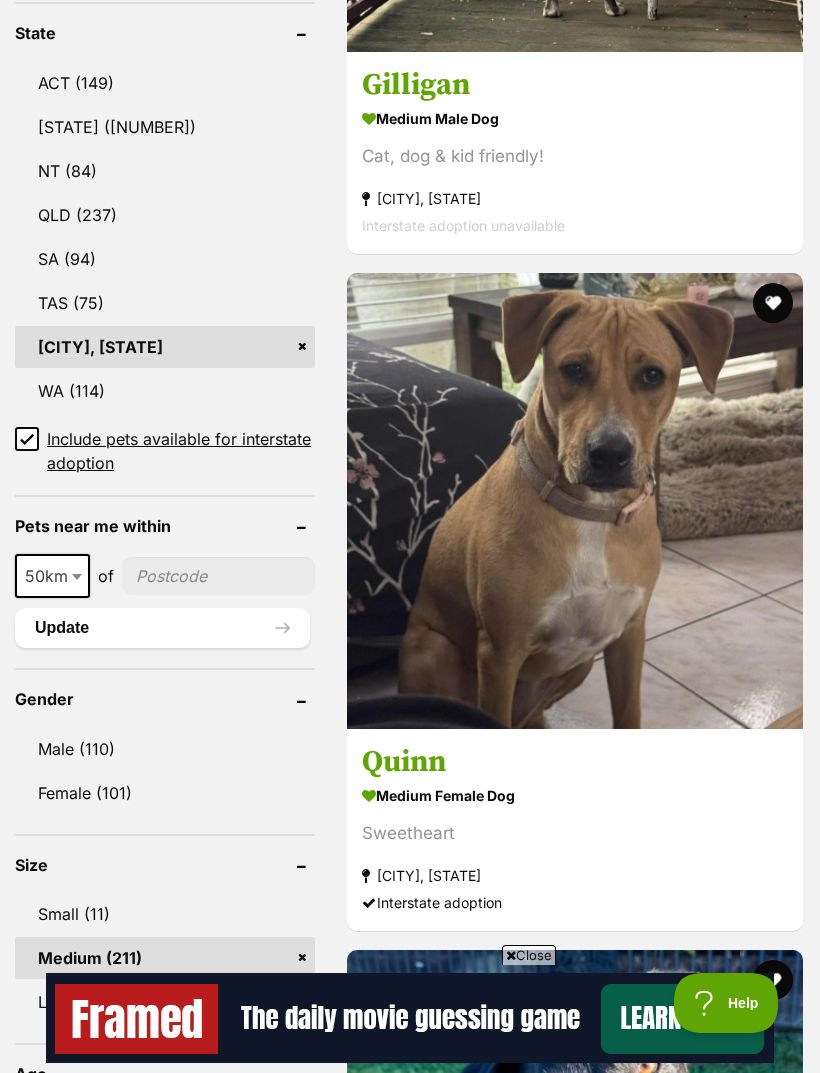 click at bounding box center [575, 3211] 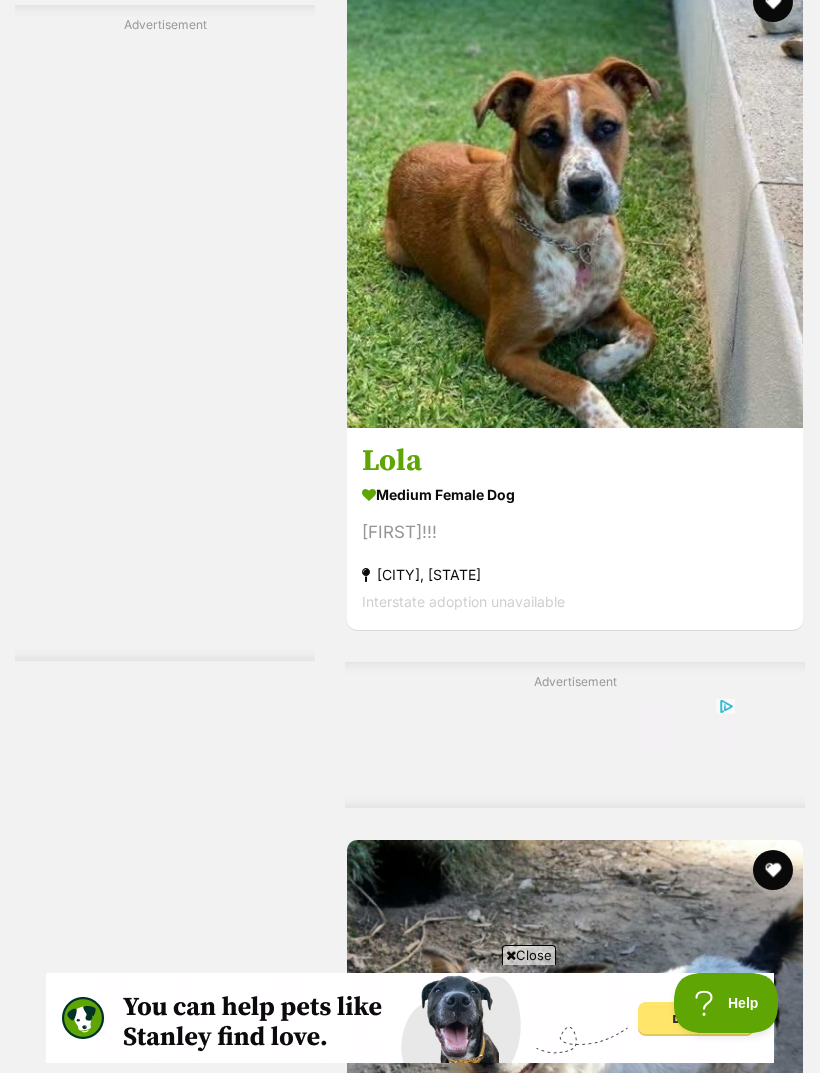 scroll, scrollTop: 4327, scrollLeft: 0, axis: vertical 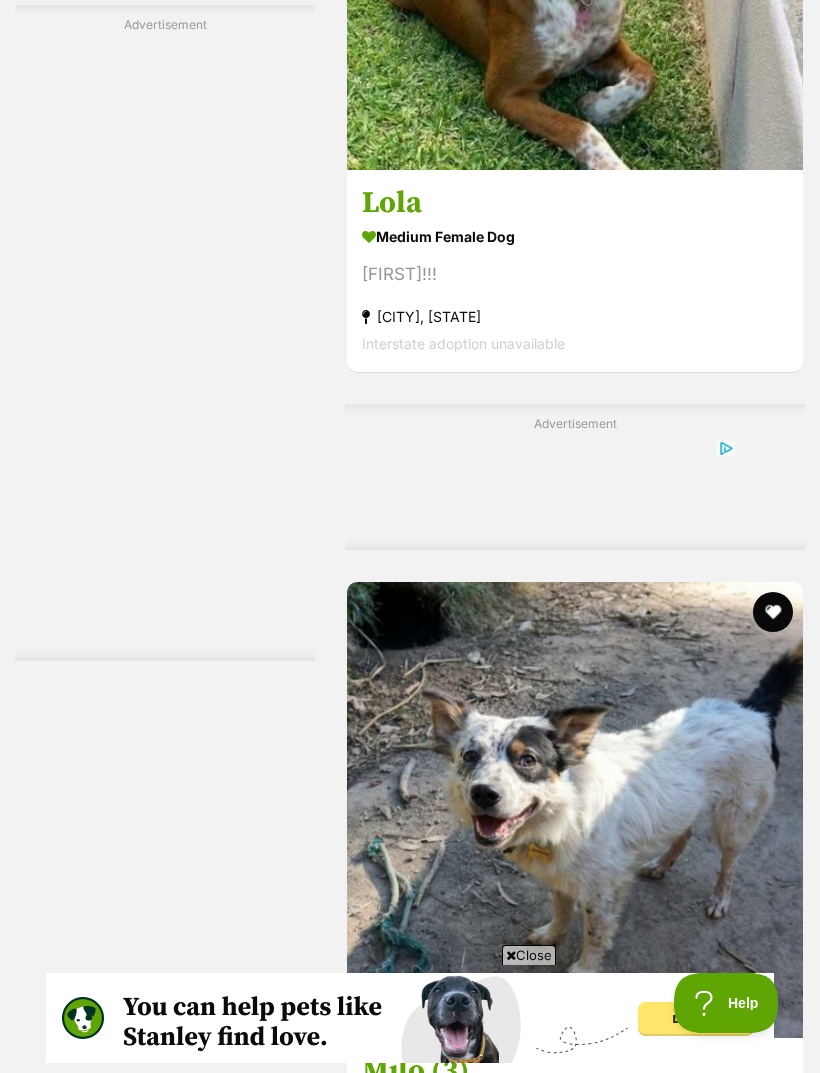 click at bounding box center [575, 7808] 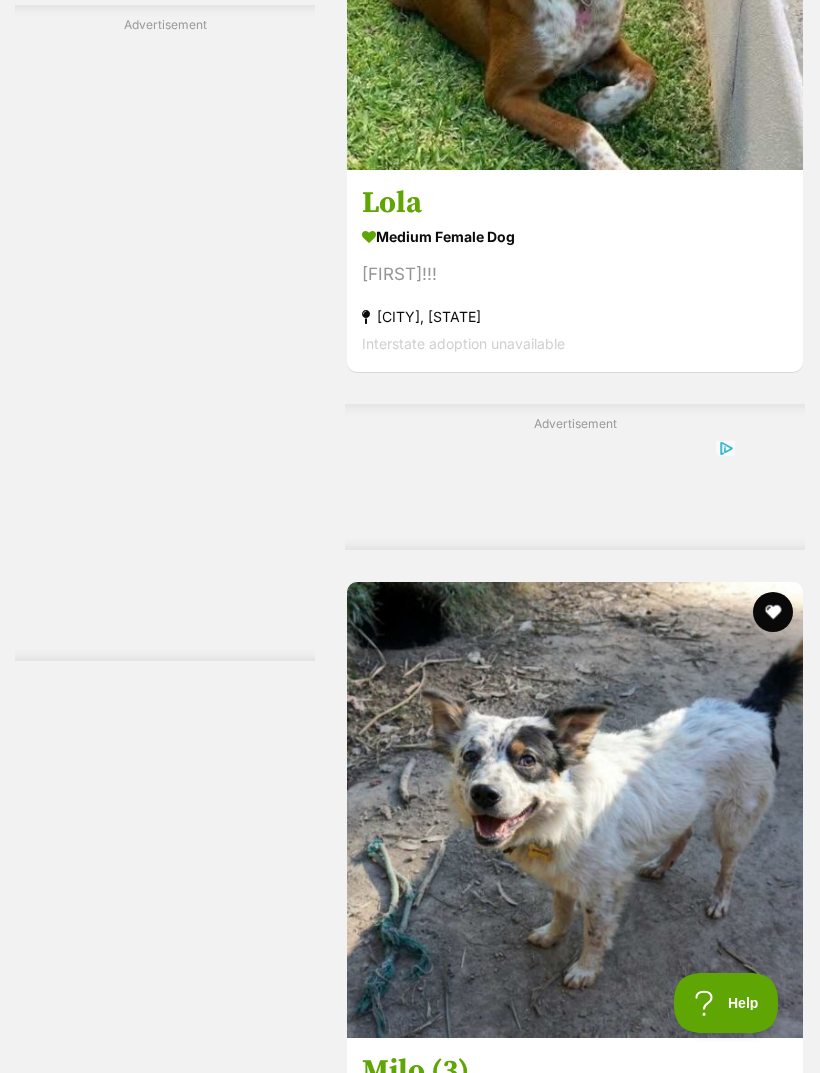 scroll, scrollTop: 4588, scrollLeft: 0, axis: vertical 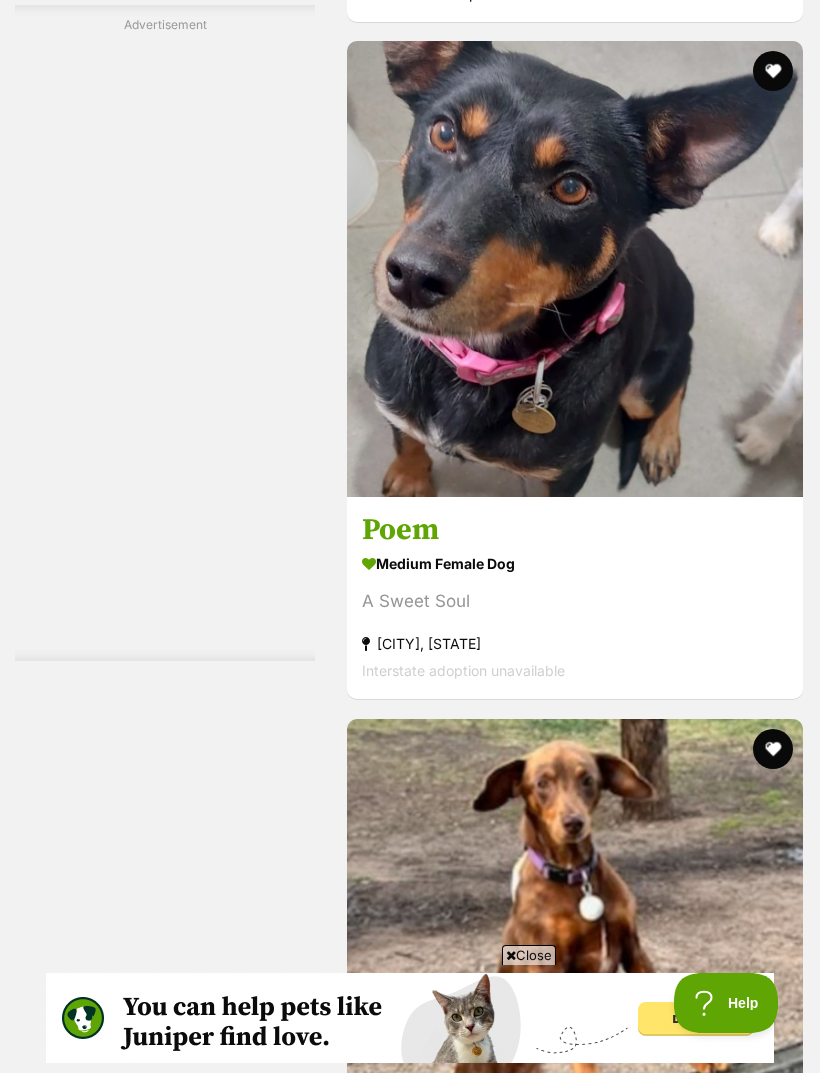 click on "Next" at bounding box center [656, 9358] 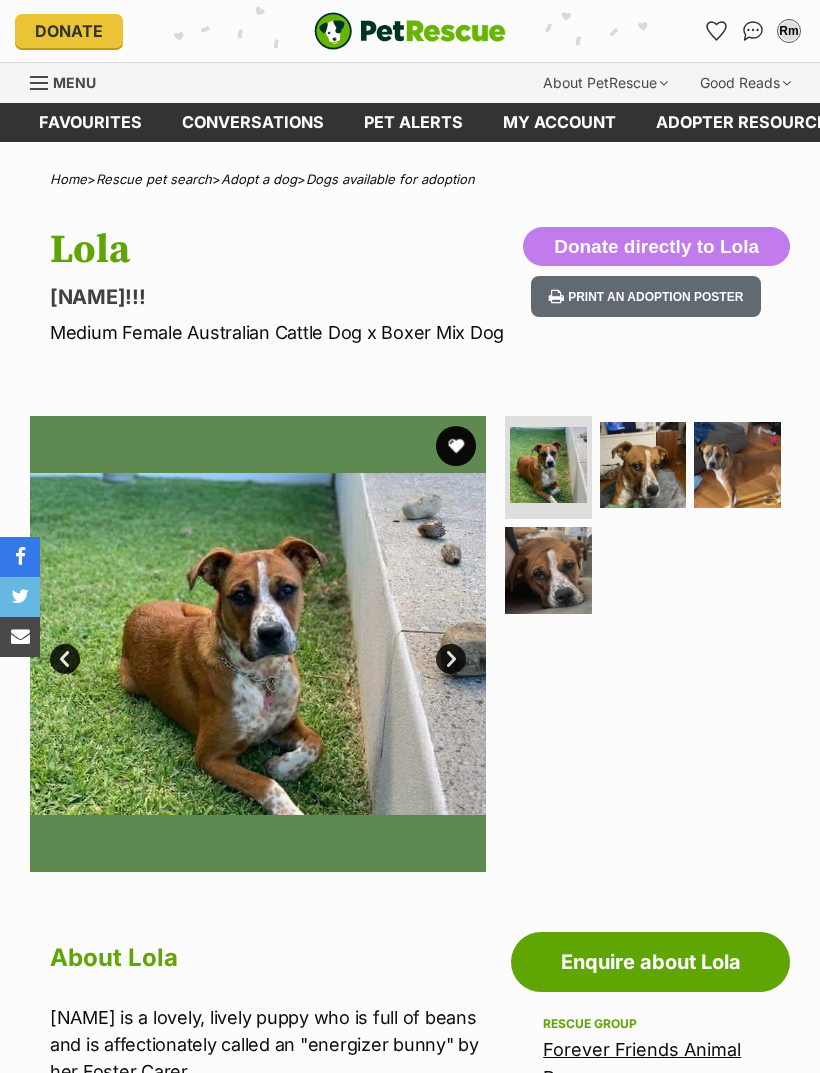 scroll, scrollTop: 408, scrollLeft: 0, axis: vertical 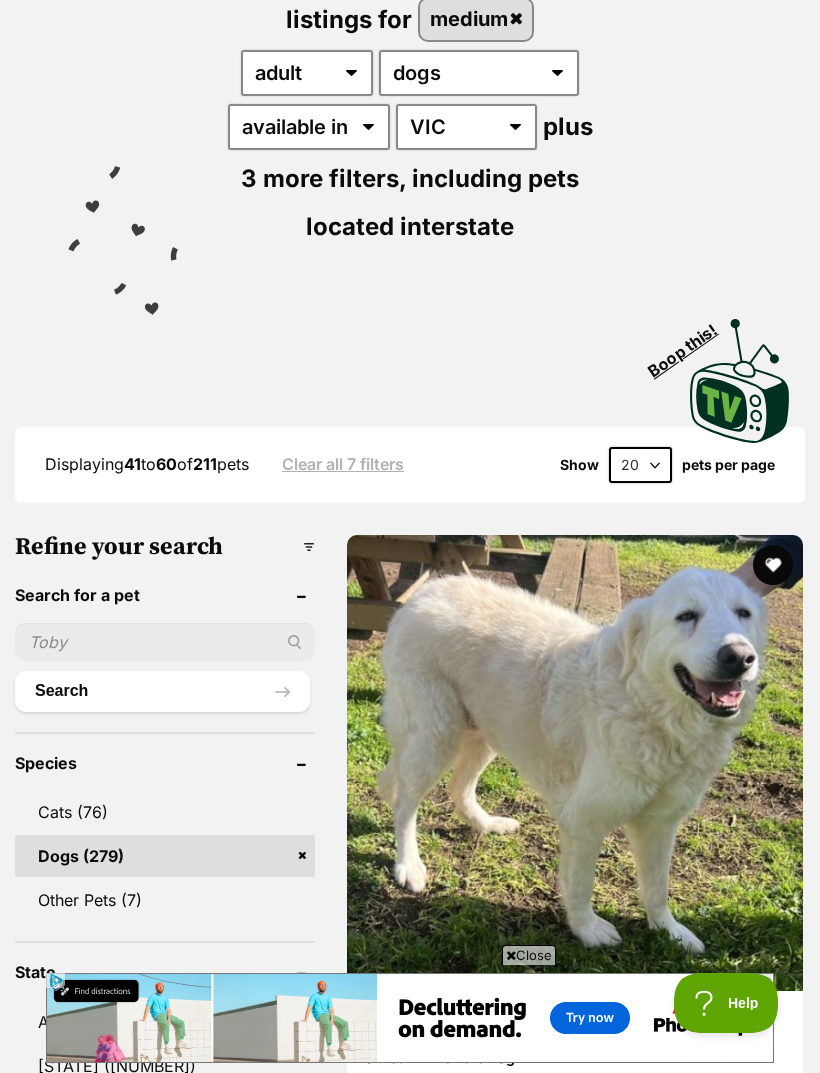 click at bounding box center [575, 763] 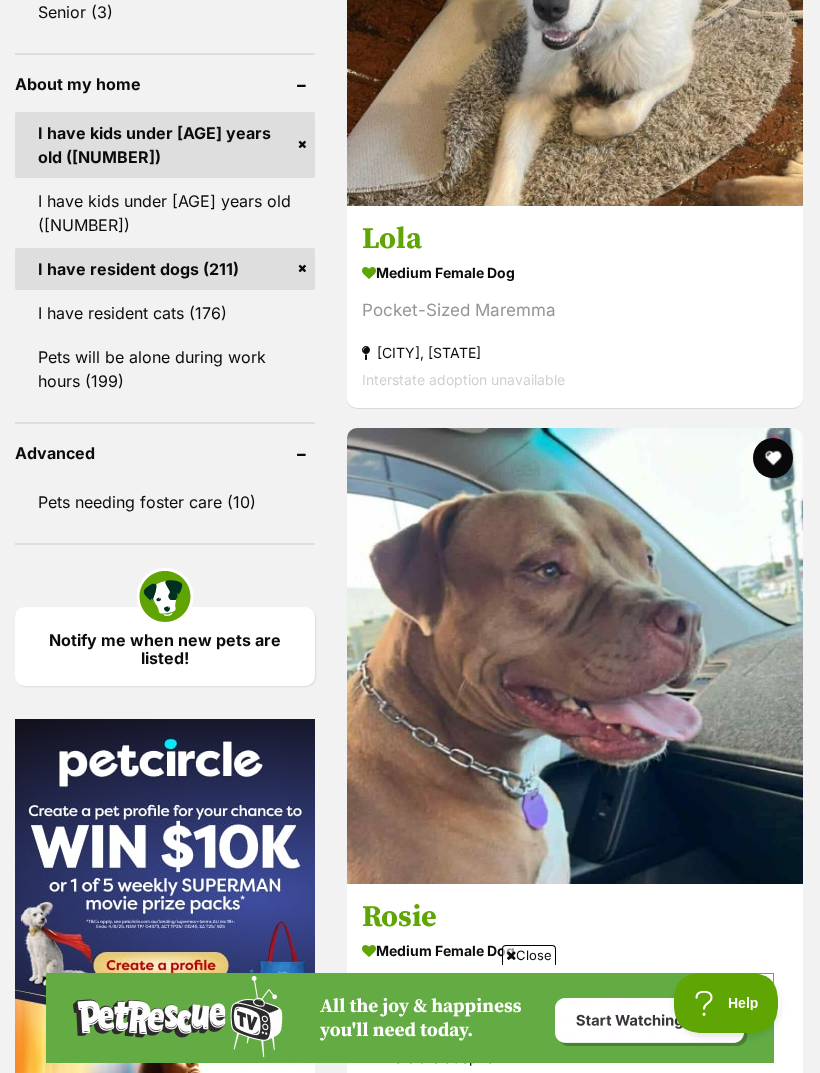 scroll, scrollTop: 2451, scrollLeft: 0, axis: vertical 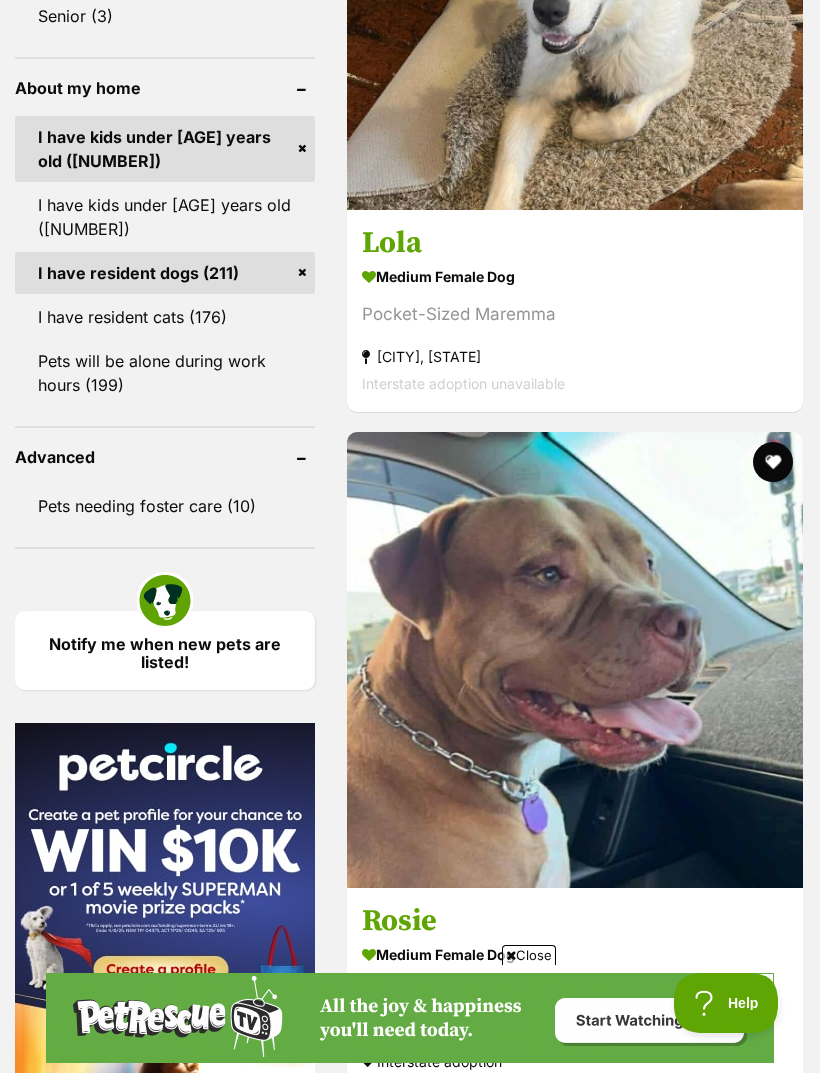 click on "Choshu" at bounding box center (575, 5177) 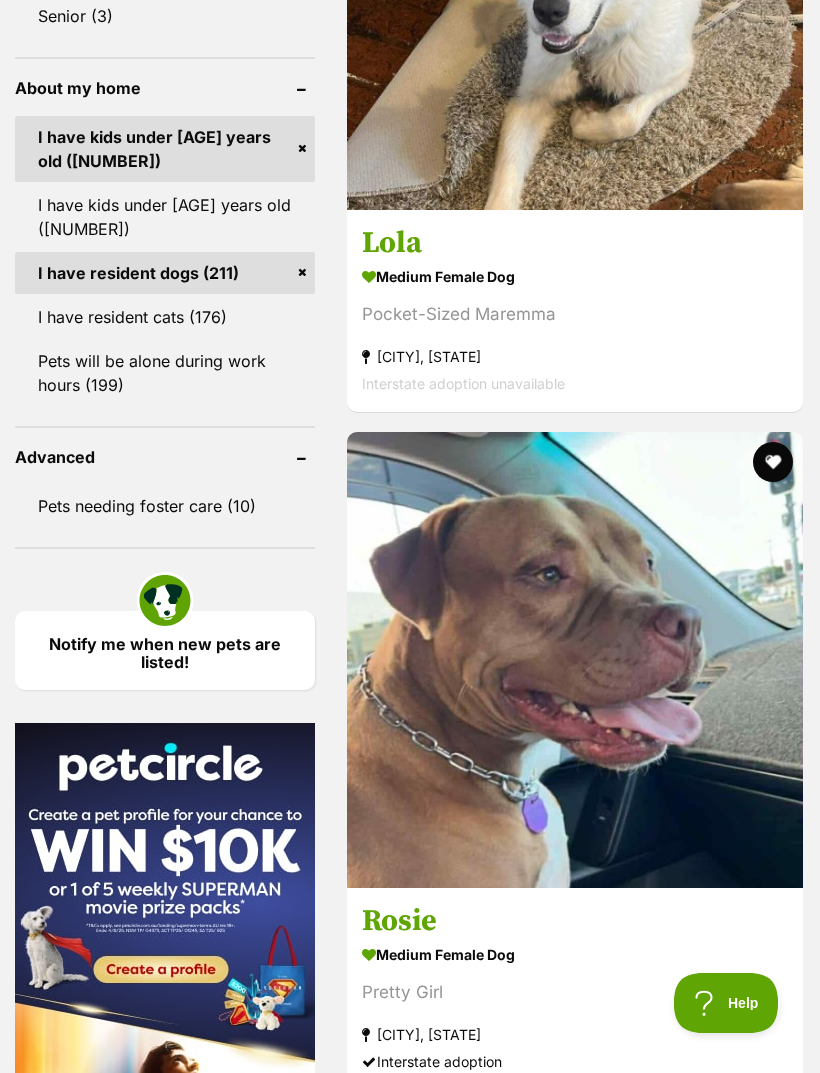 scroll, scrollTop: 2515, scrollLeft: 0, axis: vertical 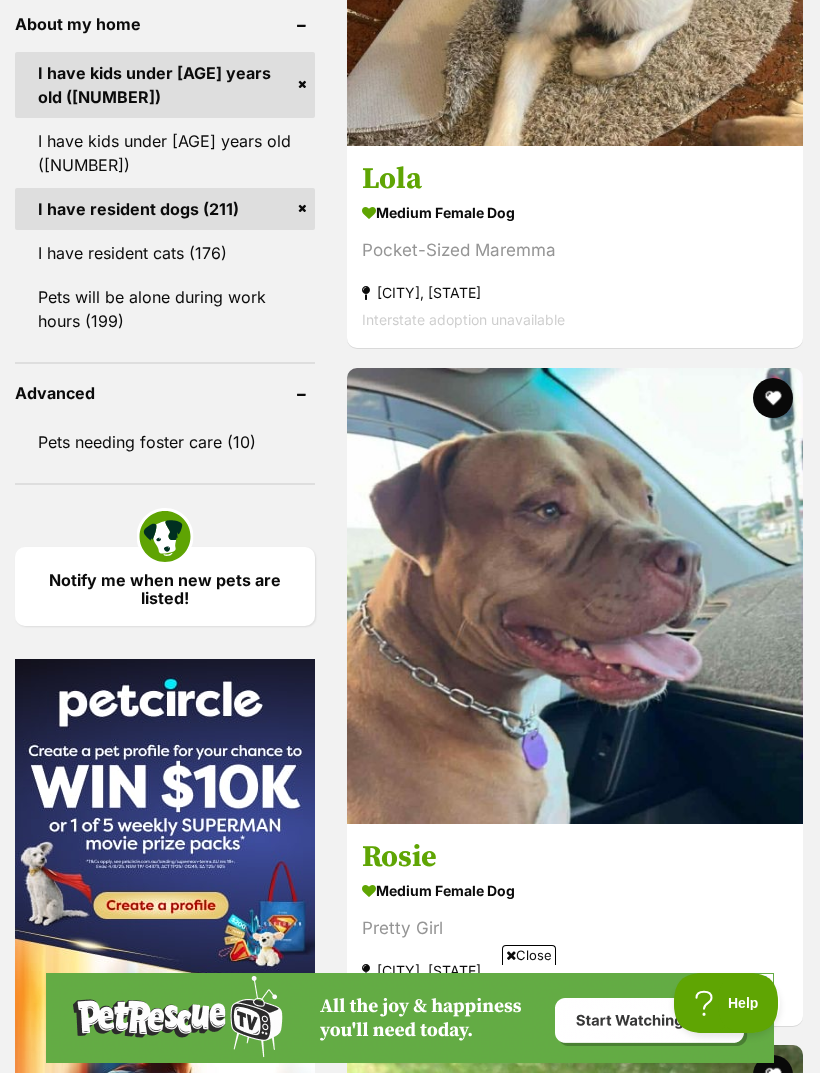 click at bounding box center [575, 4174] 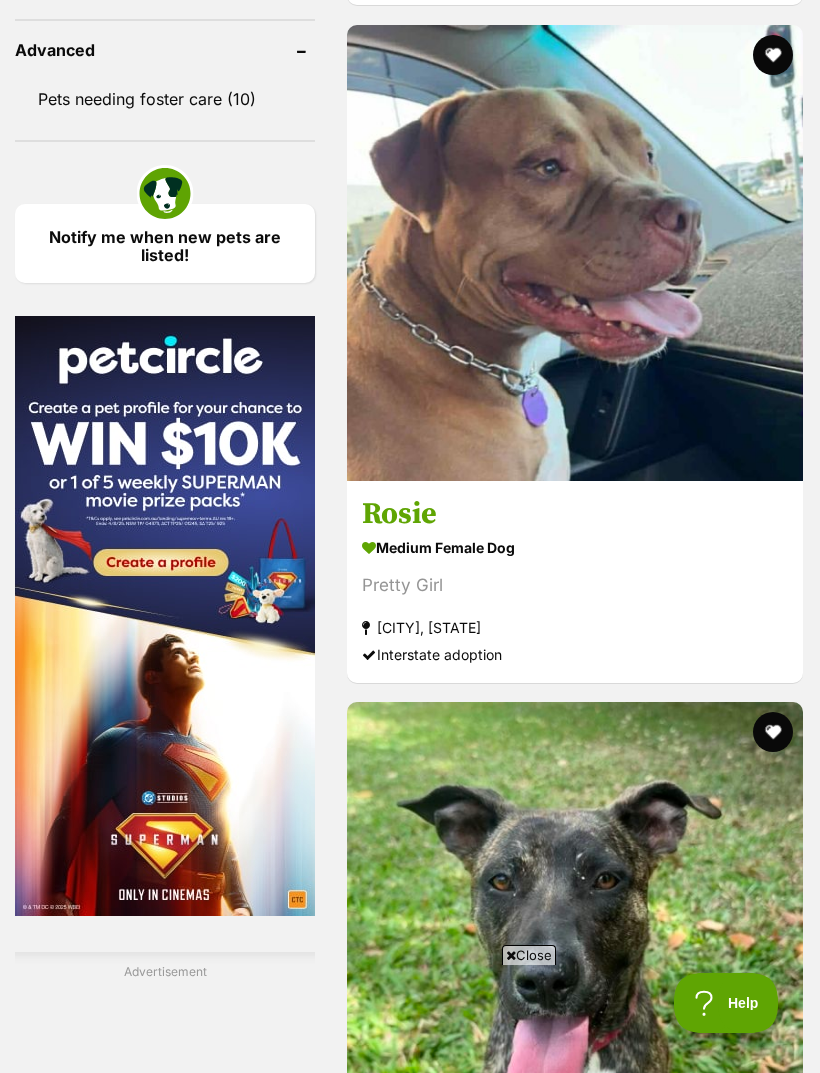 scroll, scrollTop: 2865, scrollLeft: 0, axis: vertical 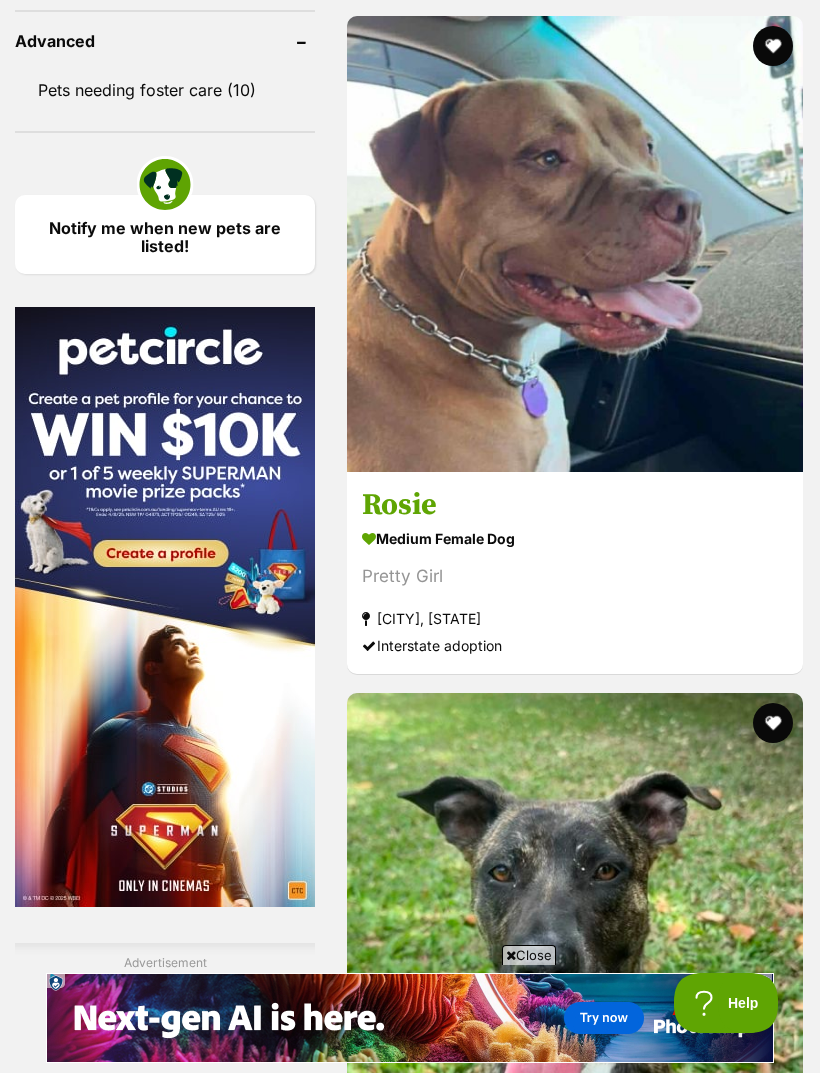click at bounding box center [575, 5854] 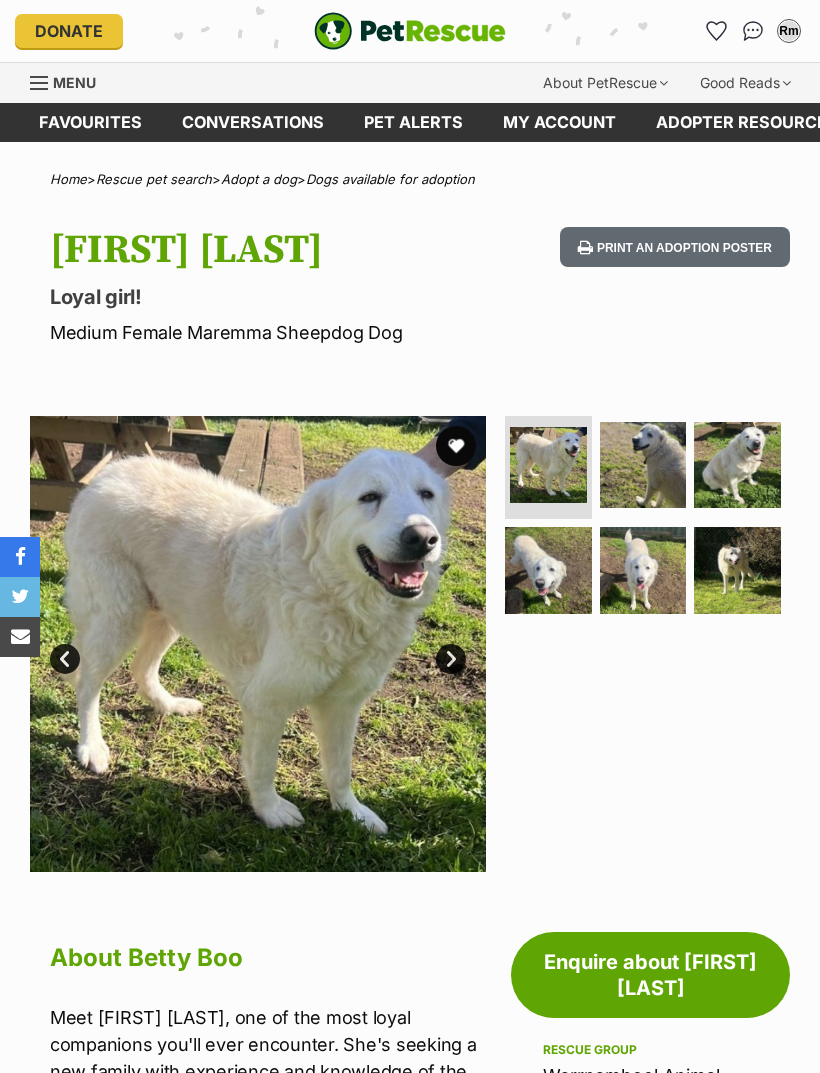scroll, scrollTop: 87, scrollLeft: 0, axis: vertical 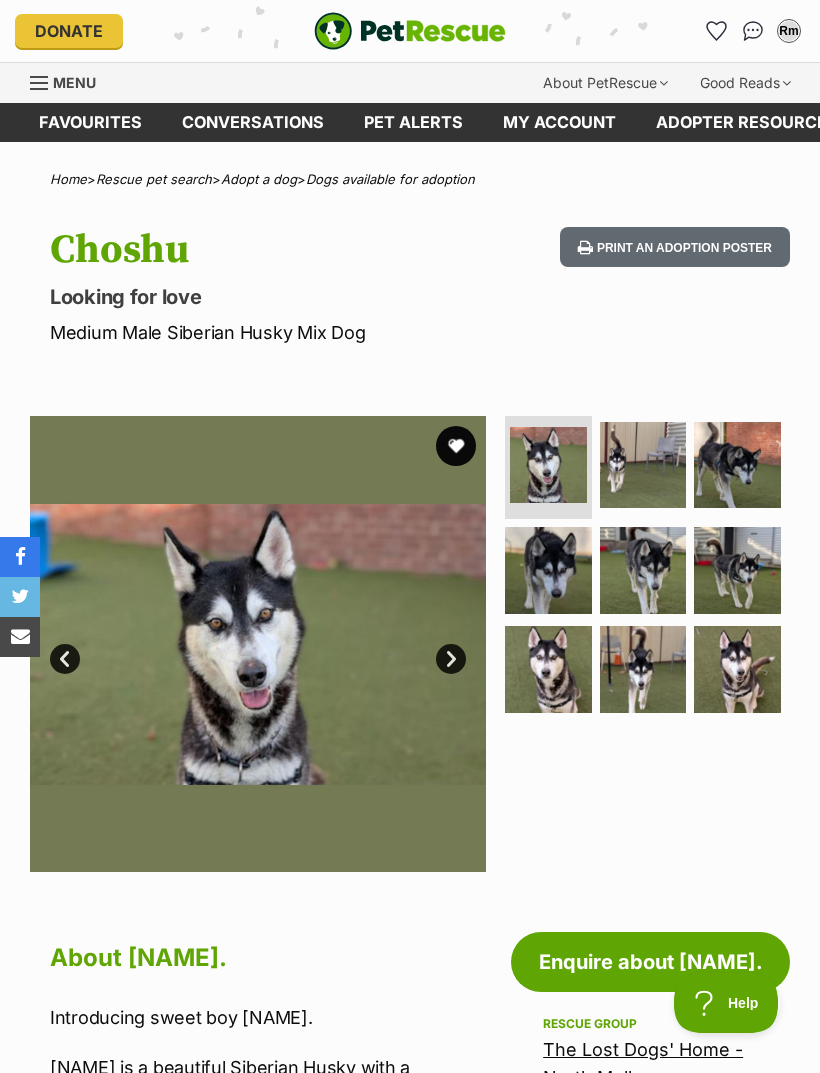 click at bounding box center (643, 465) 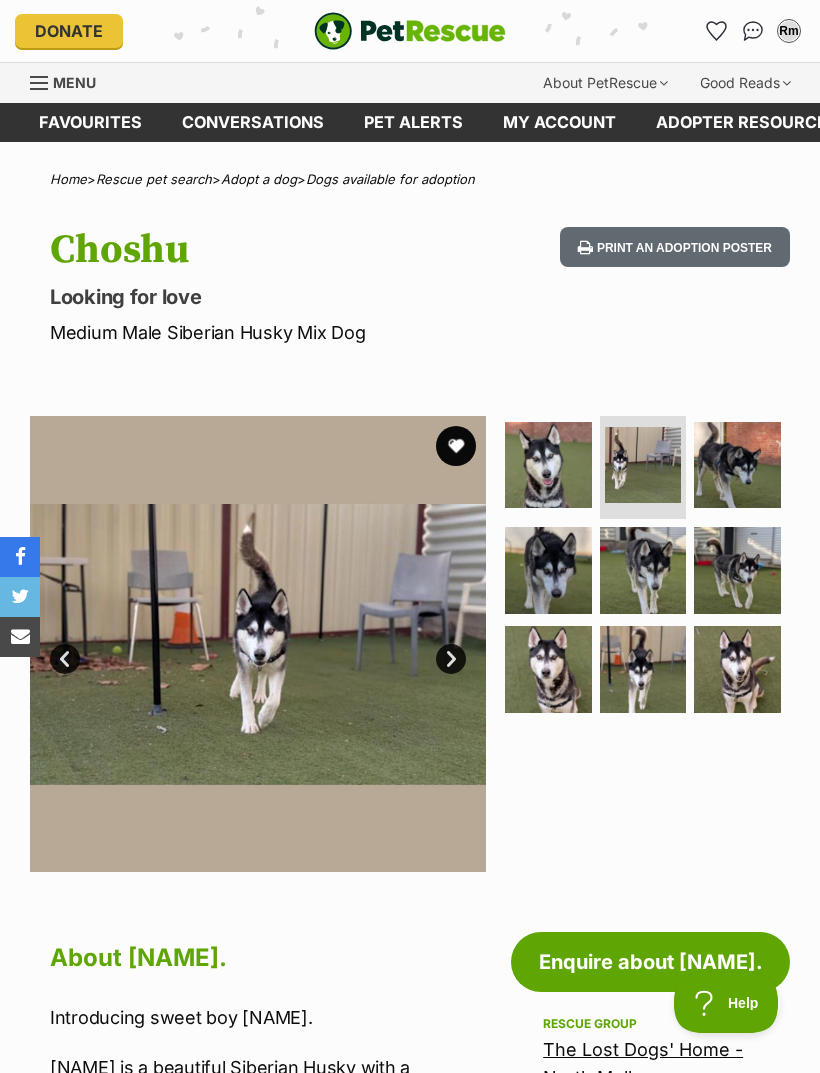 click at bounding box center (737, 465) 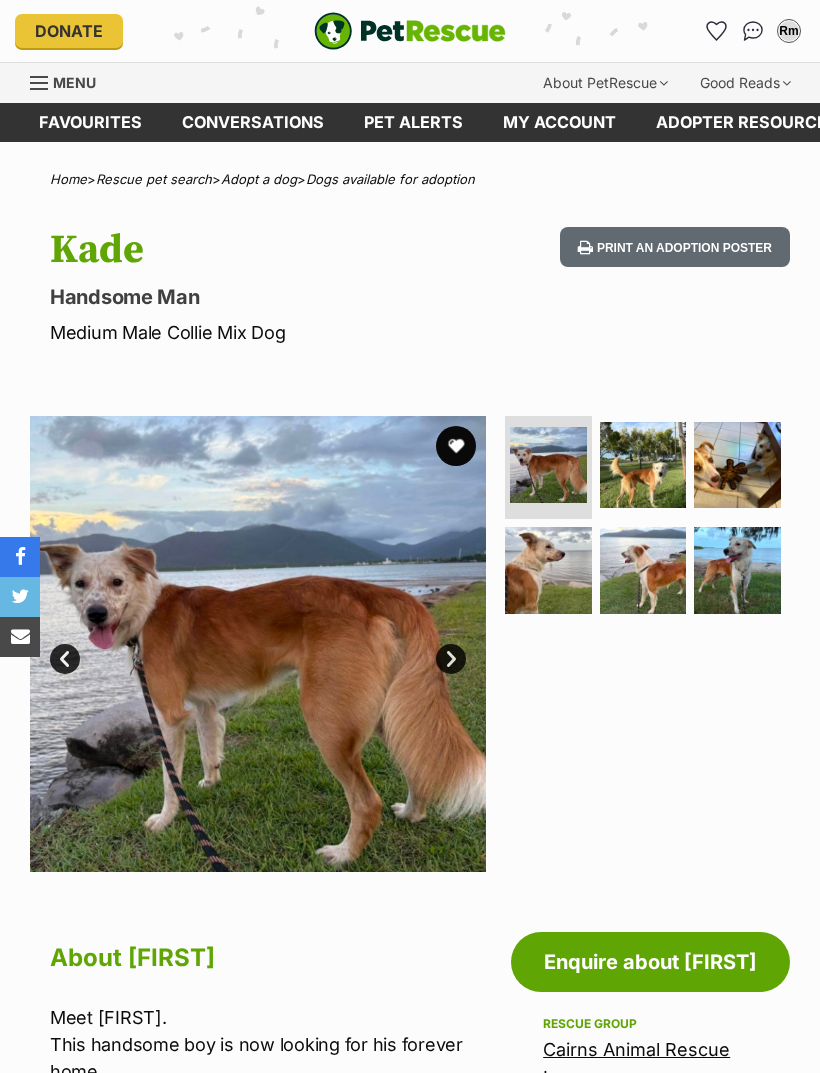 scroll, scrollTop: 0, scrollLeft: 0, axis: both 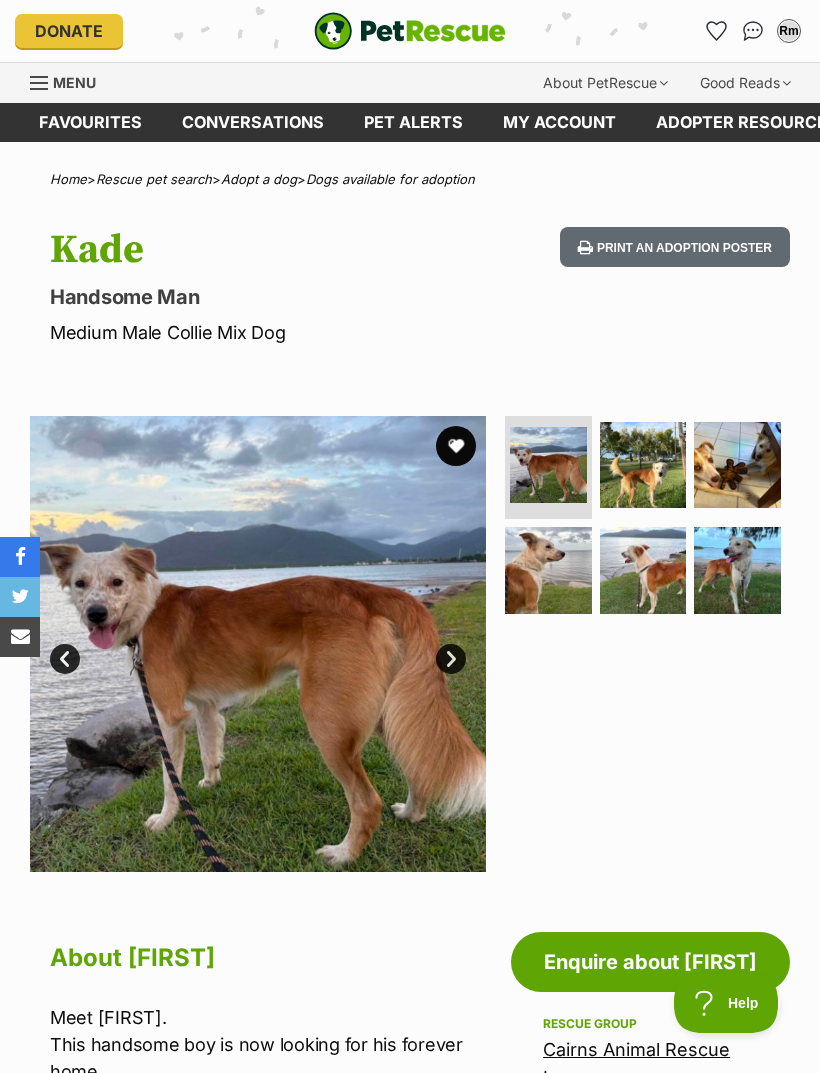 click at bounding box center (737, 570) 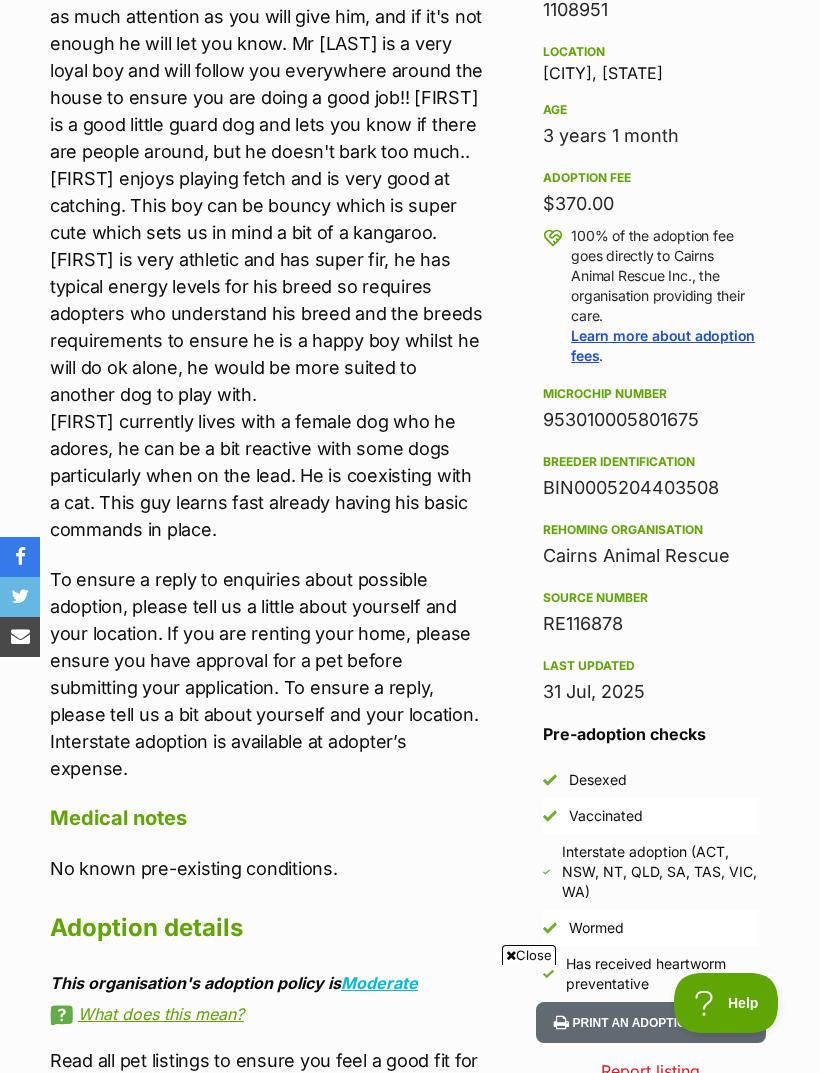 scroll, scrollTop: 1202, scrollLeft: 0, axis: vertical 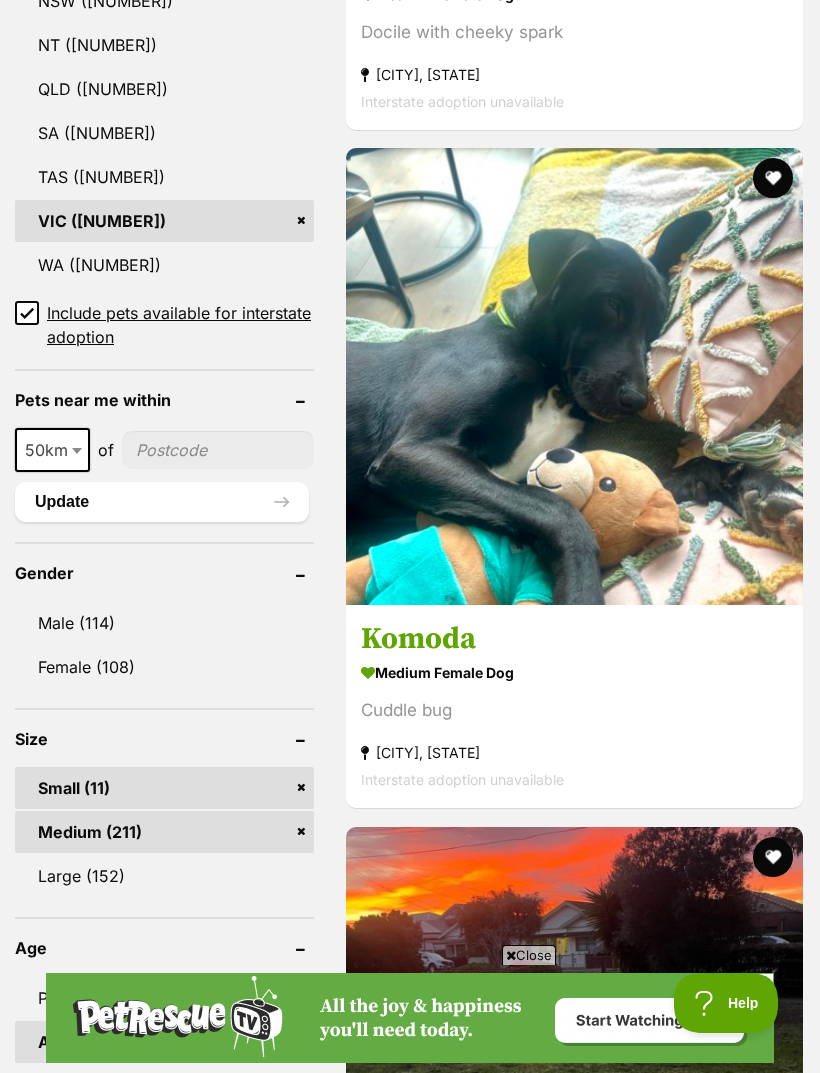 click on "Medium (211)" at bounding box center (164, 832) 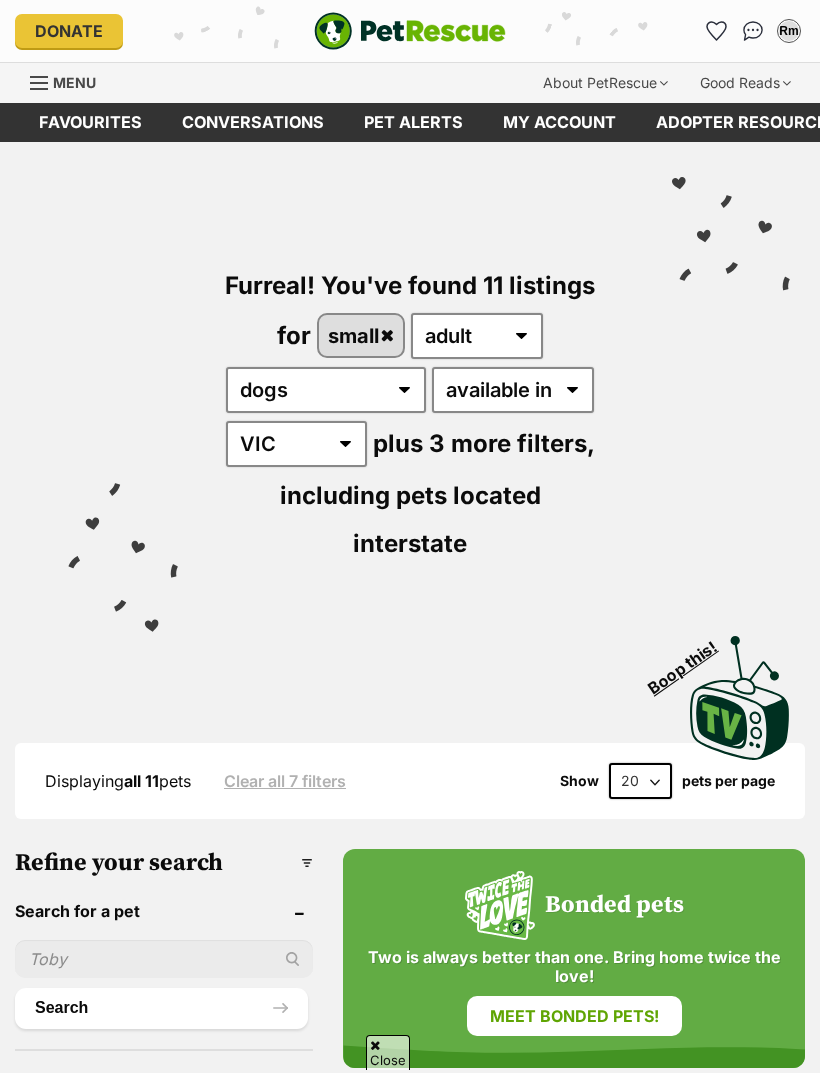 scroll, scrollTop: 641, scrollLeft: 0, axis: vertical 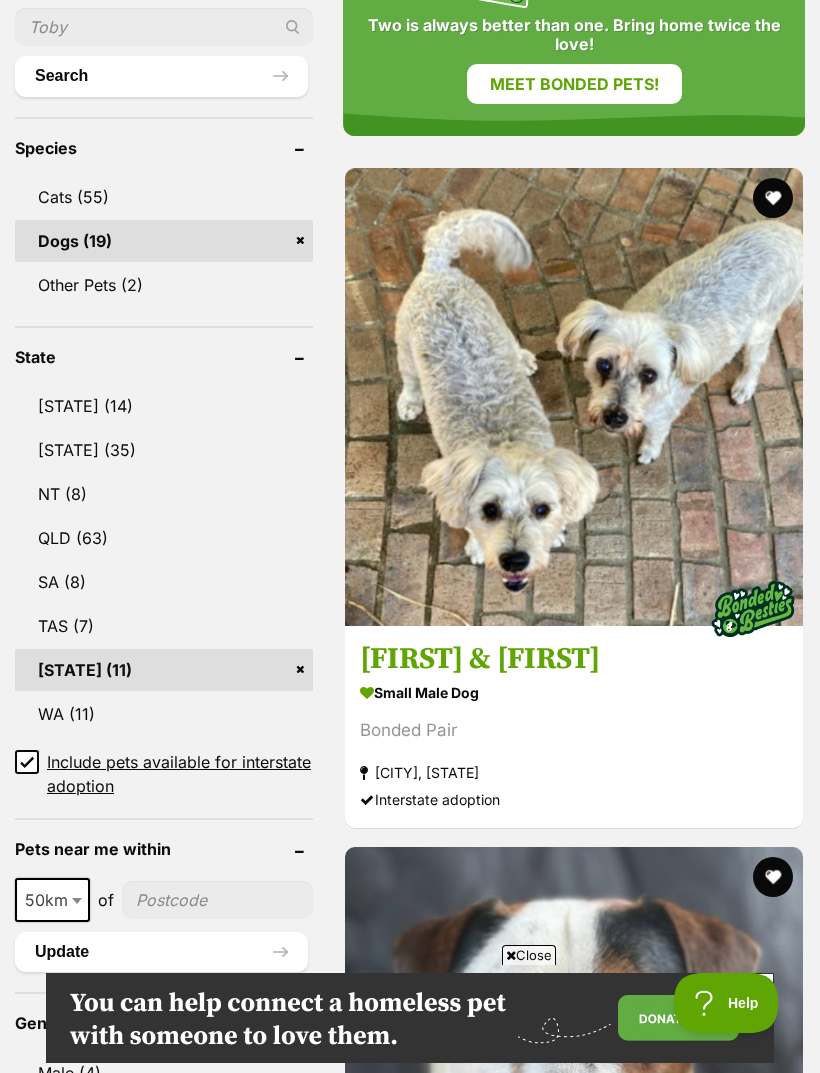 click at bounding box center [574, 2435] 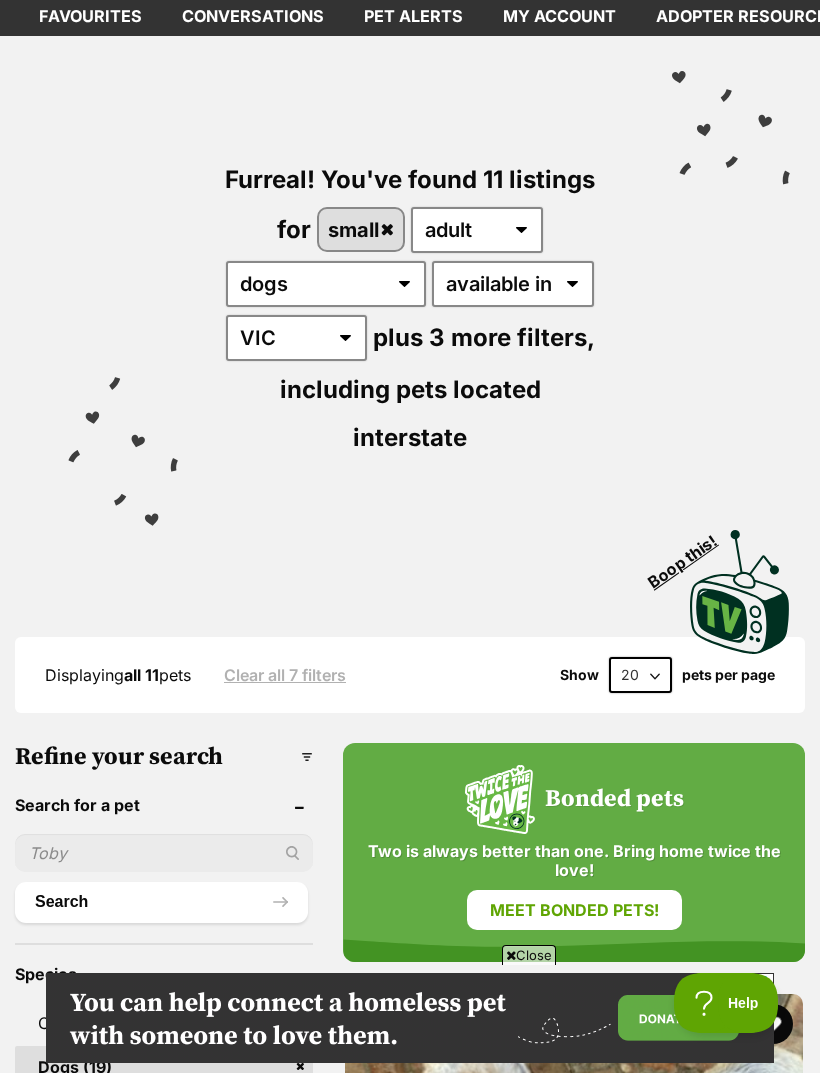 scroll, scrollTop: 0, scrollLeft: 0, axis: both 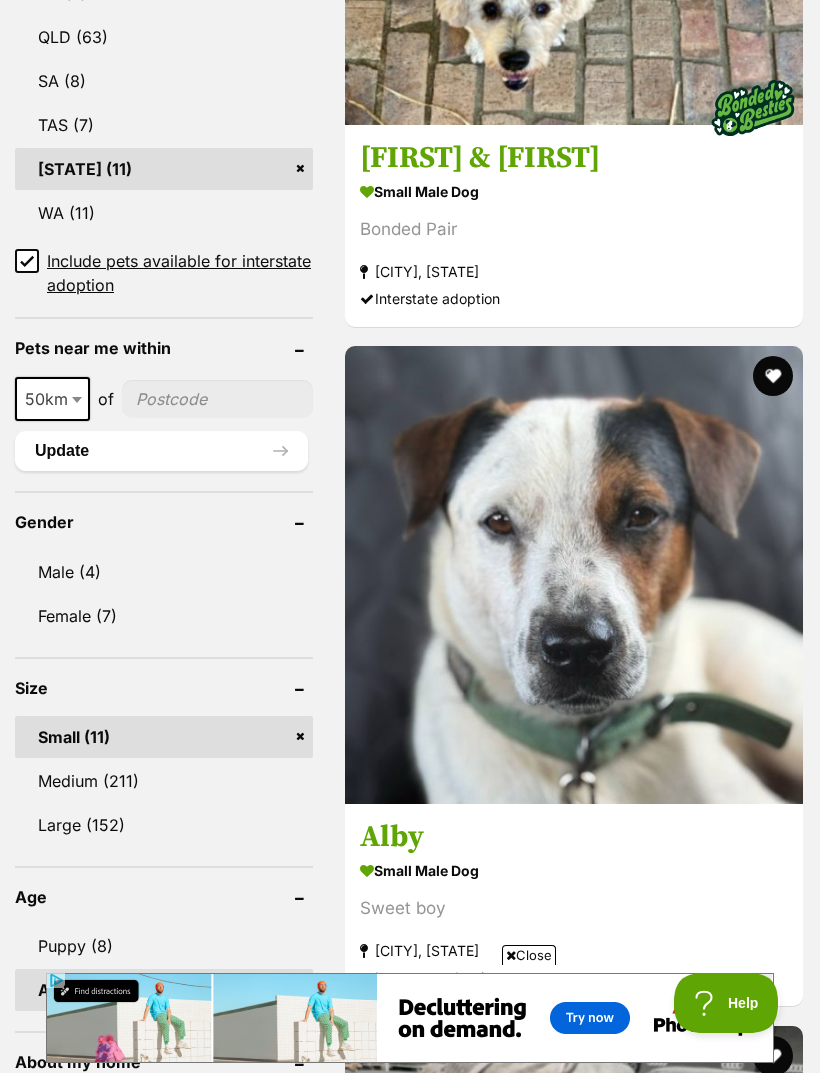 click at bounding box center (574, 3292) 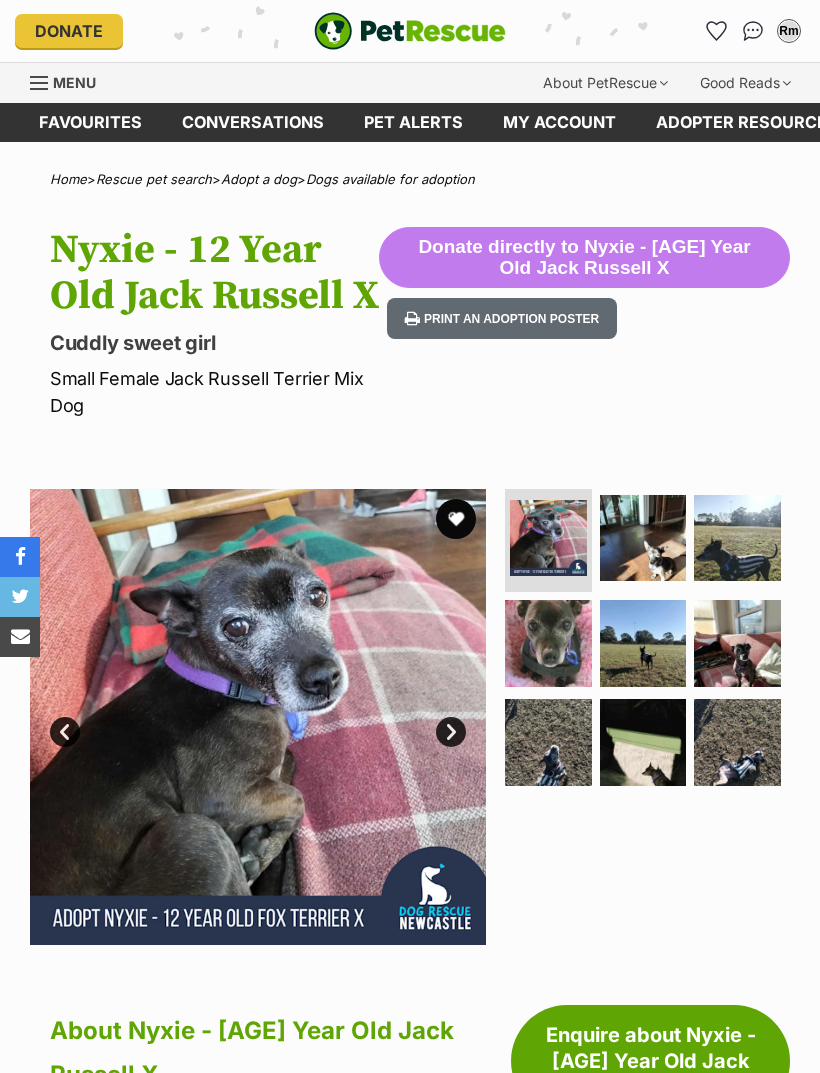 scroll, scrollTop: 0, scrollLeft: 0, axis: both 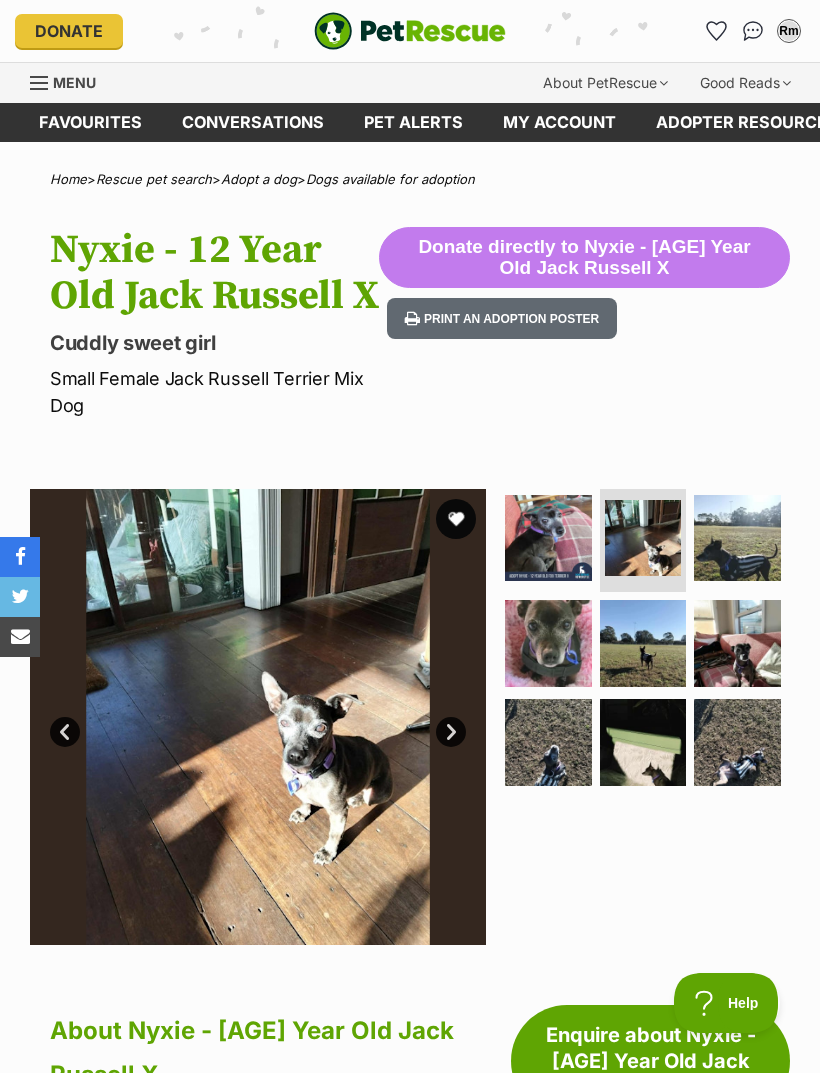 click at bounding box center (548, 643) 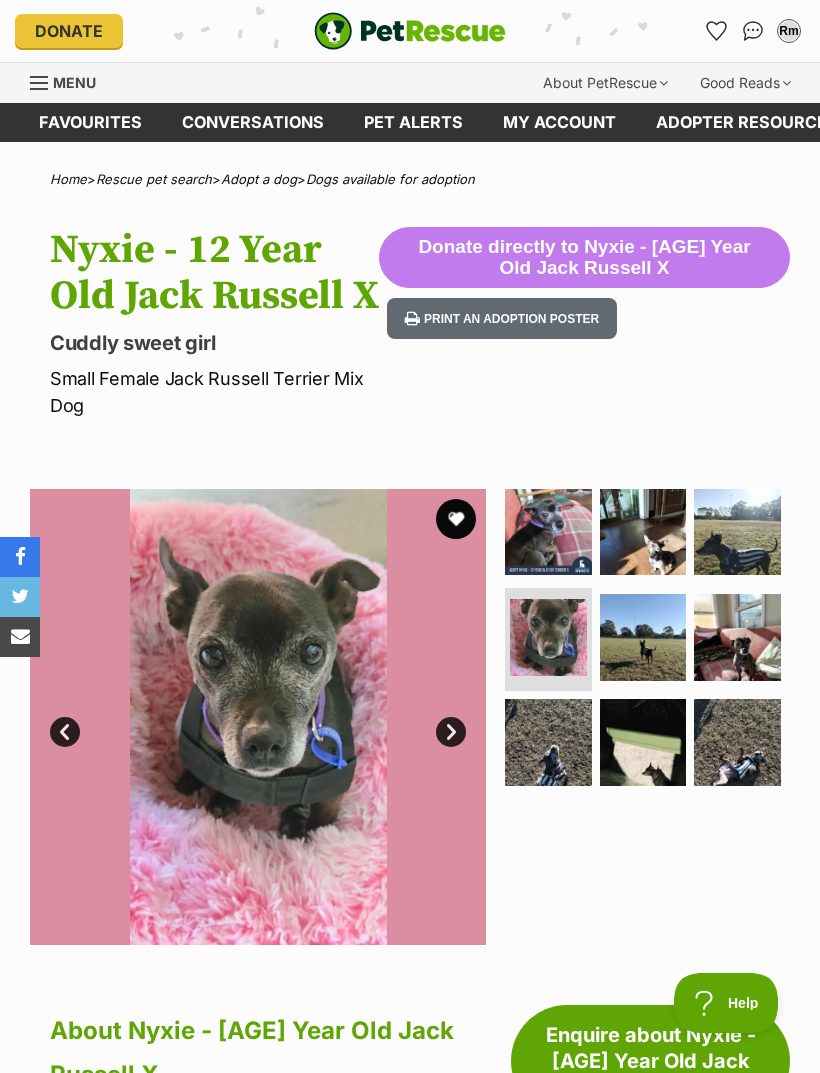 click at bounding box center [737, 637] 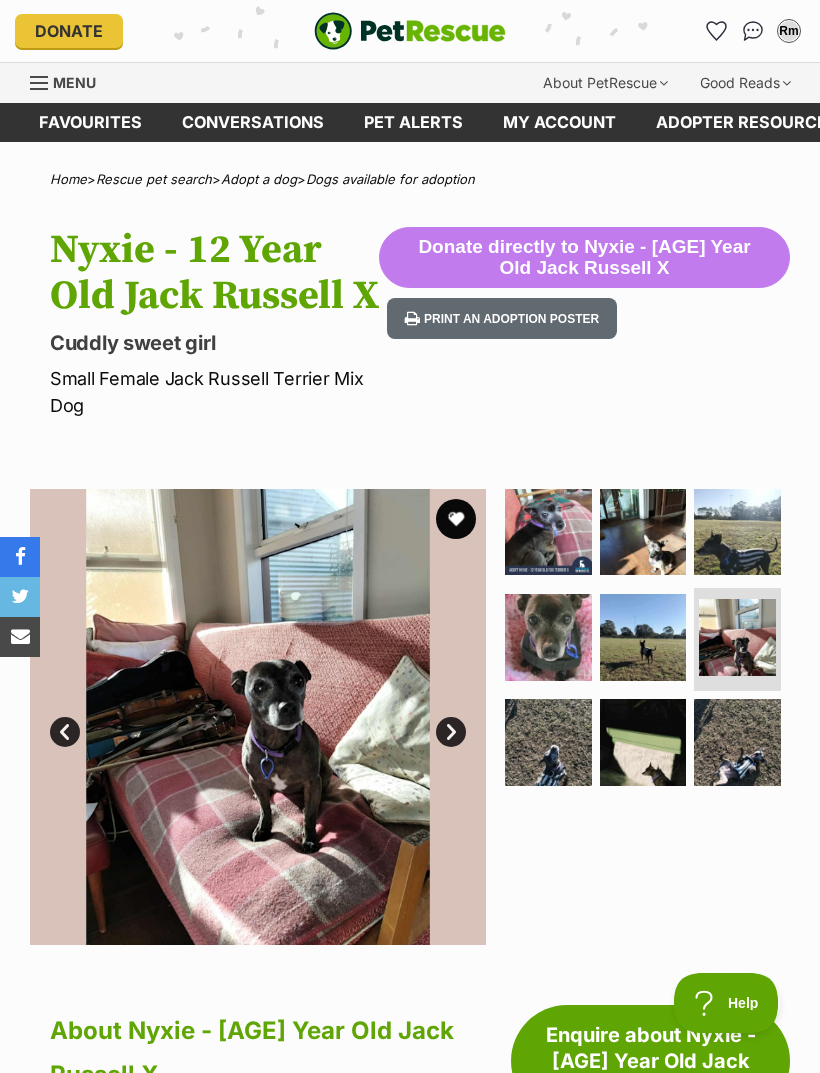 click at bounding box center [737, 637] 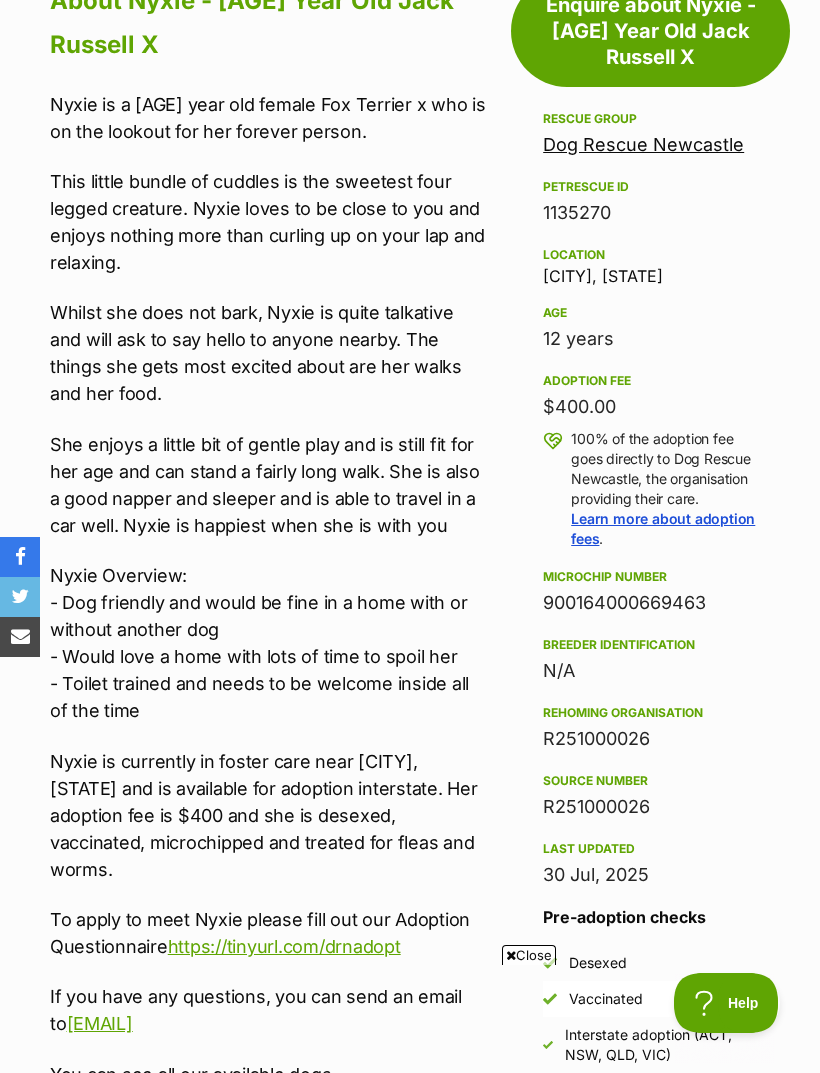 scroll, scrollTop: 0, scrollLeft: 0, axis: both 